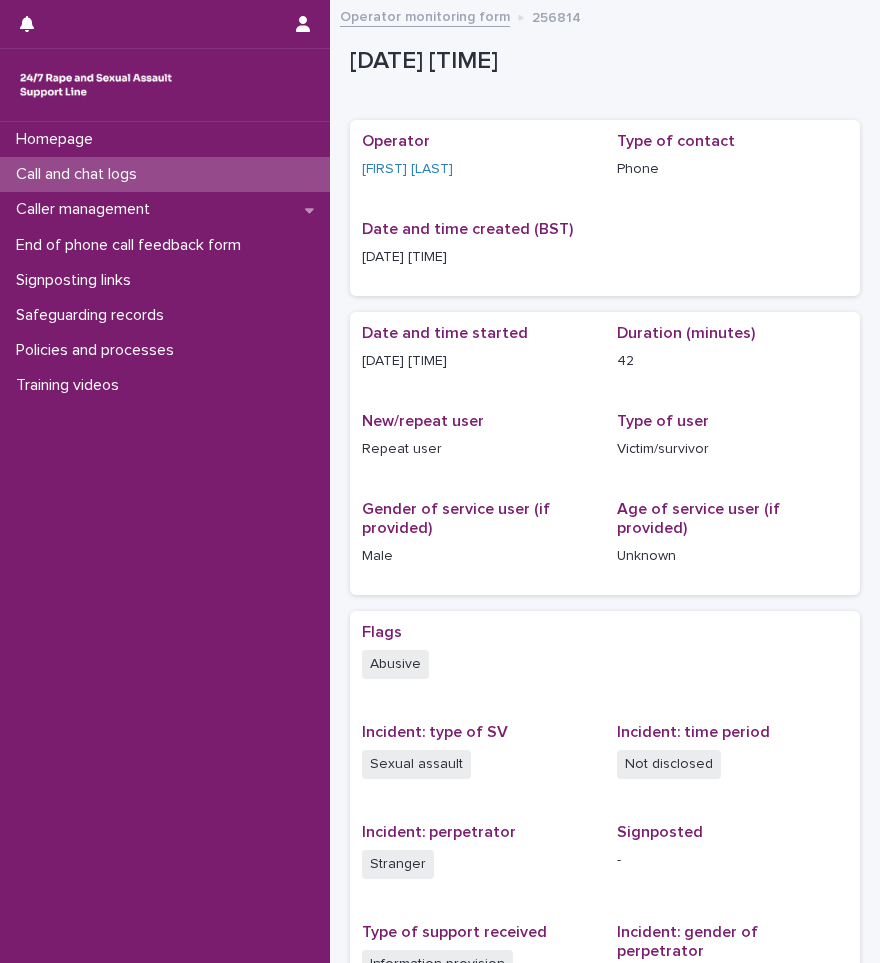 scroll, scrollTop: 0, scrollLeft: 0, axis: both 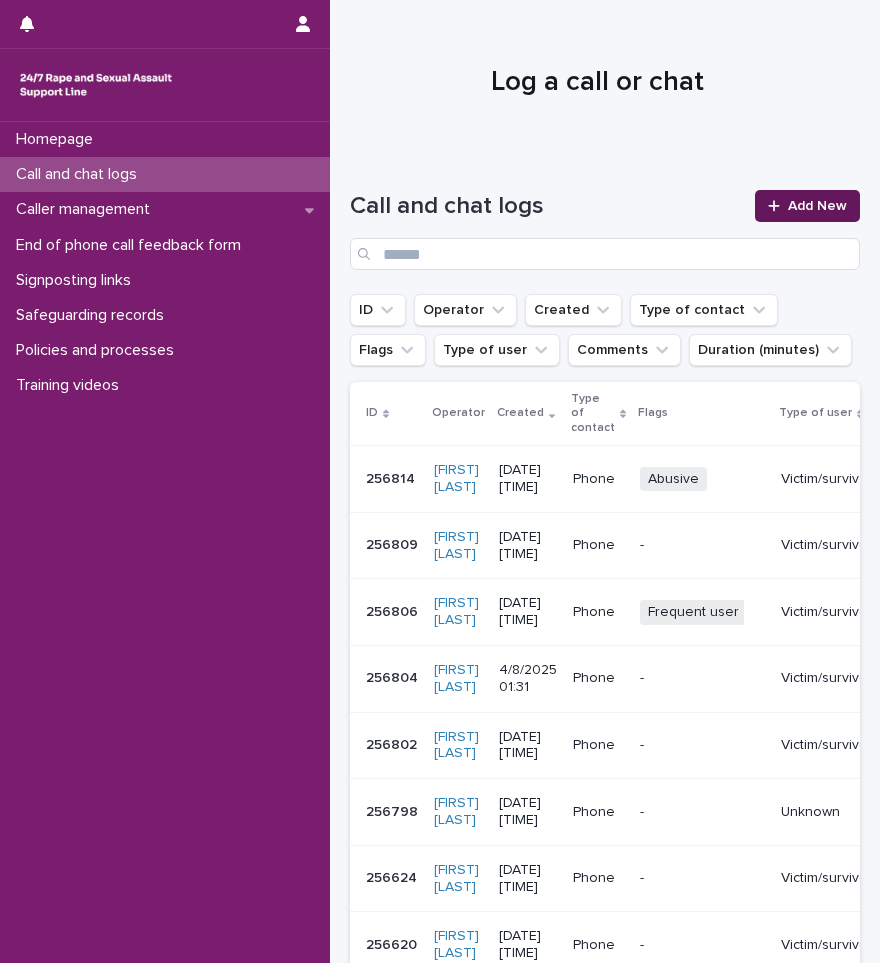 click on "Add New" at bounding box center (817, 206) 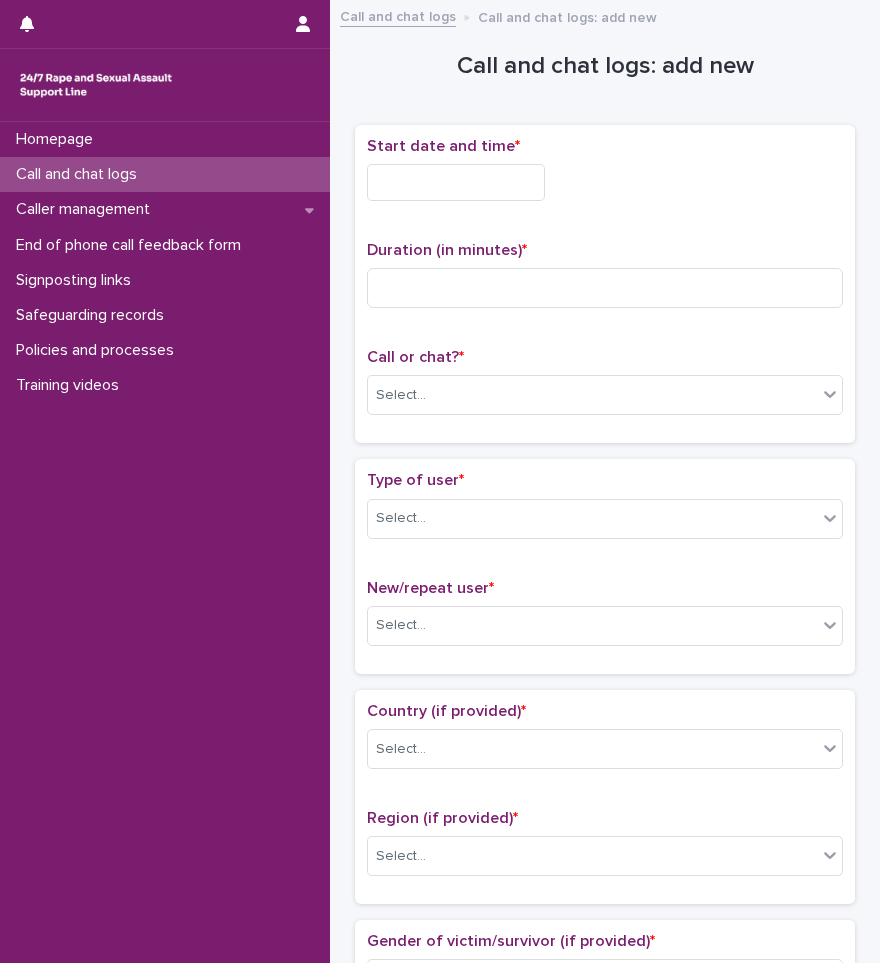 click at bounding box center [456, 182] 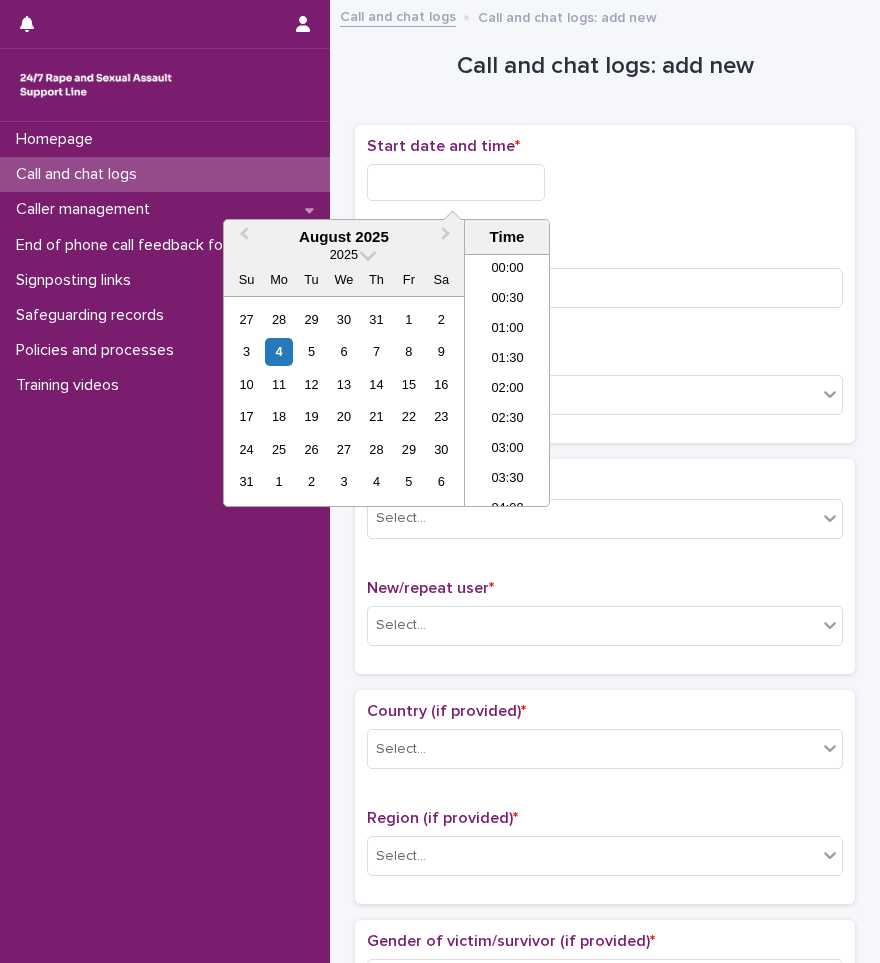 scroll, scrollTop: 220, scrollLeft: 0, axis: vertical 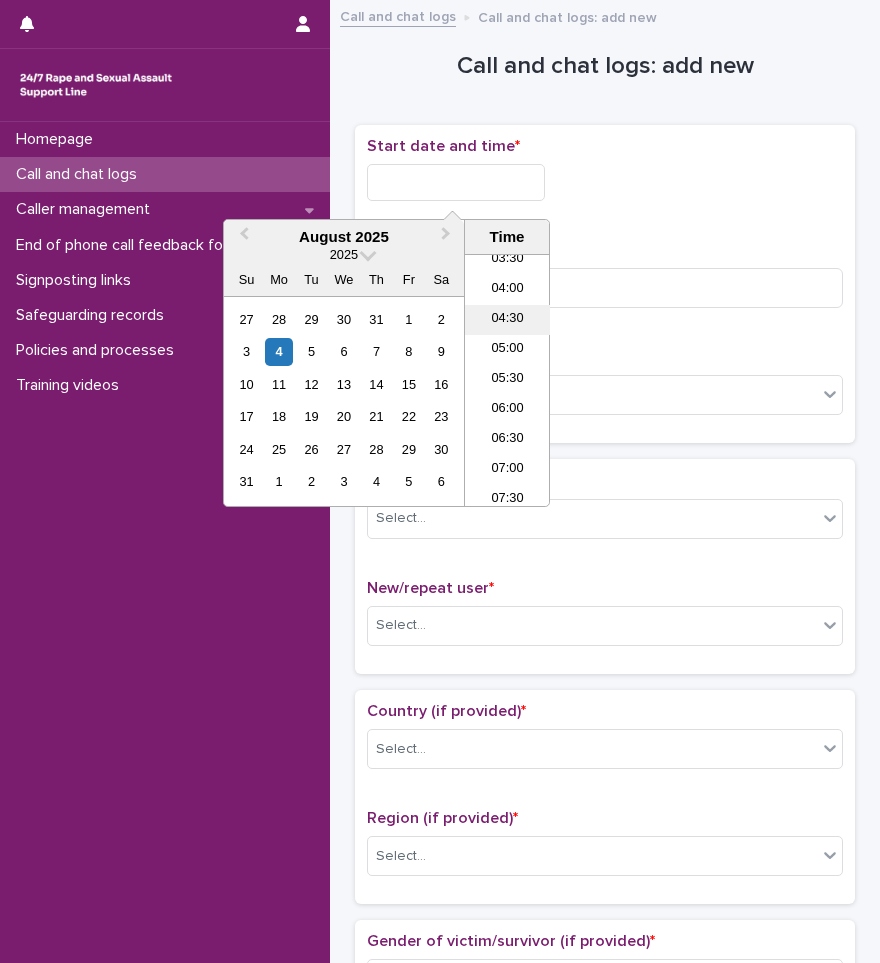 click on "04:30" at bounding box center [507, 320] 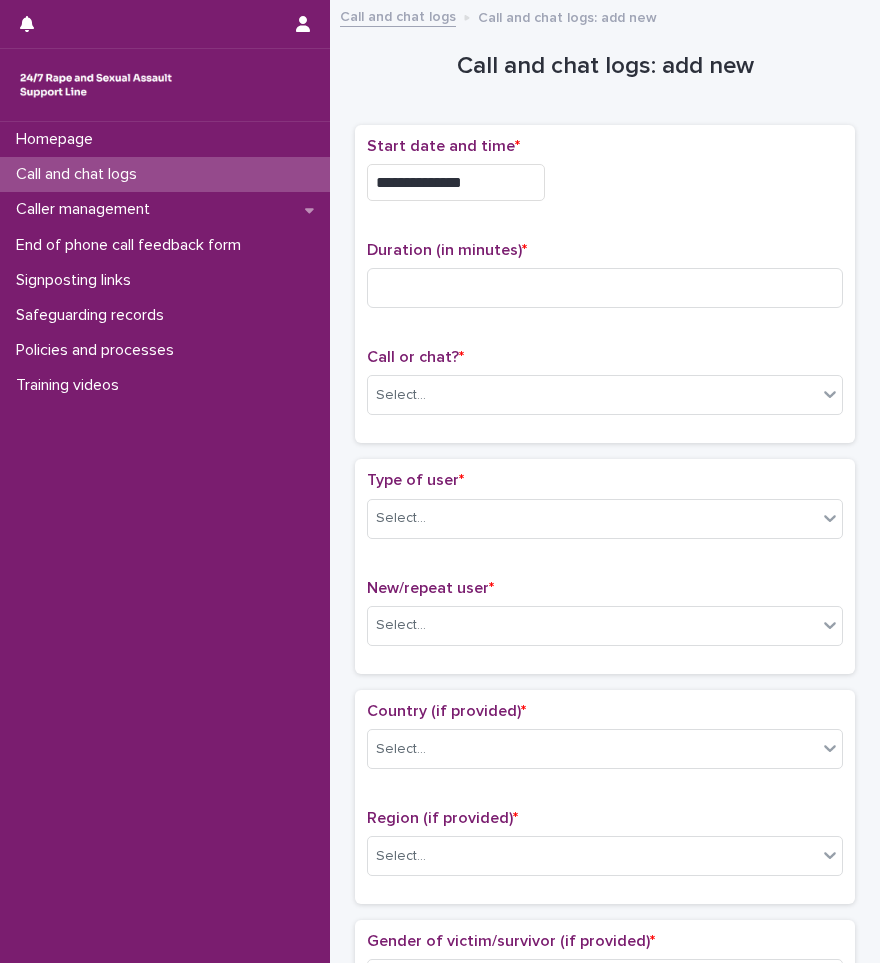 click on "**********" at bounding box center [456, 182] 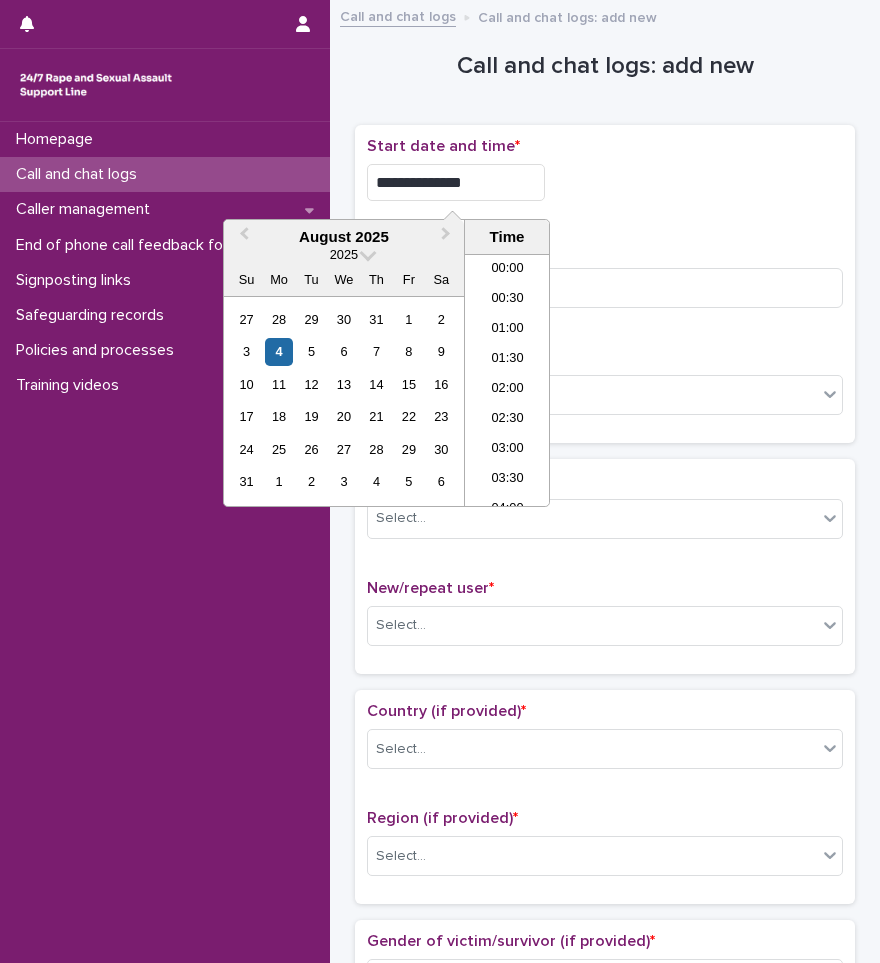 scroll, scrollTop: 160, scrollLeft: 0, axis: vertical 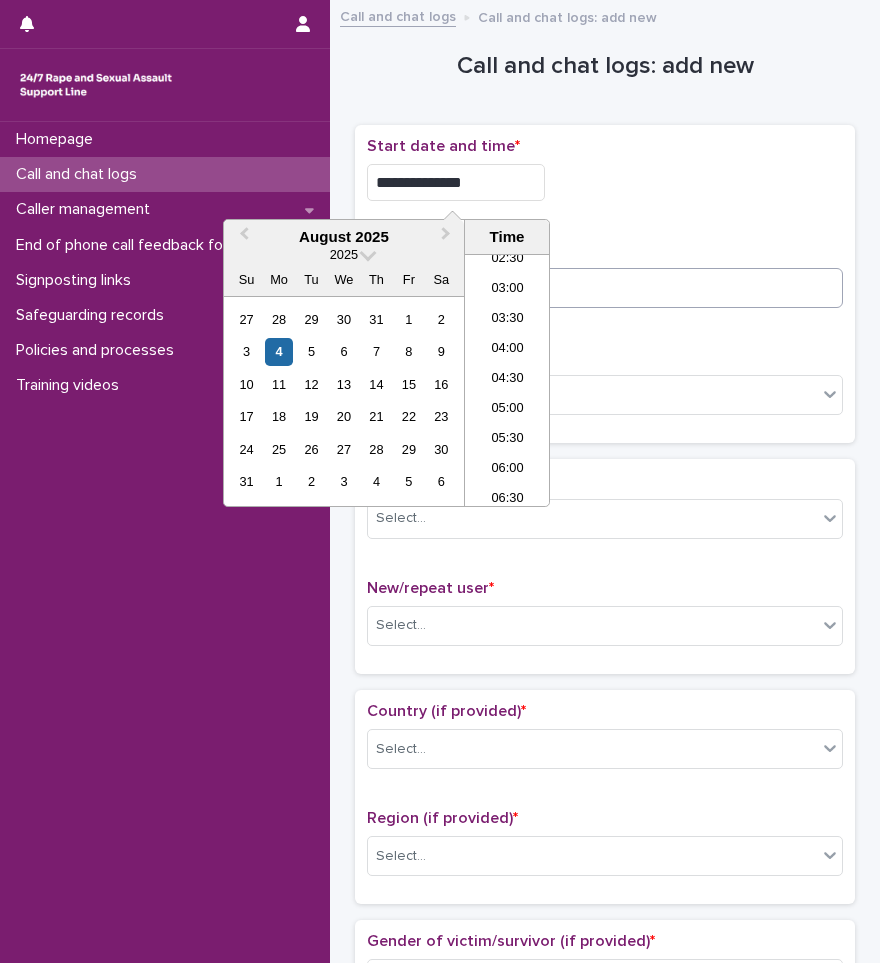 type on "**********" 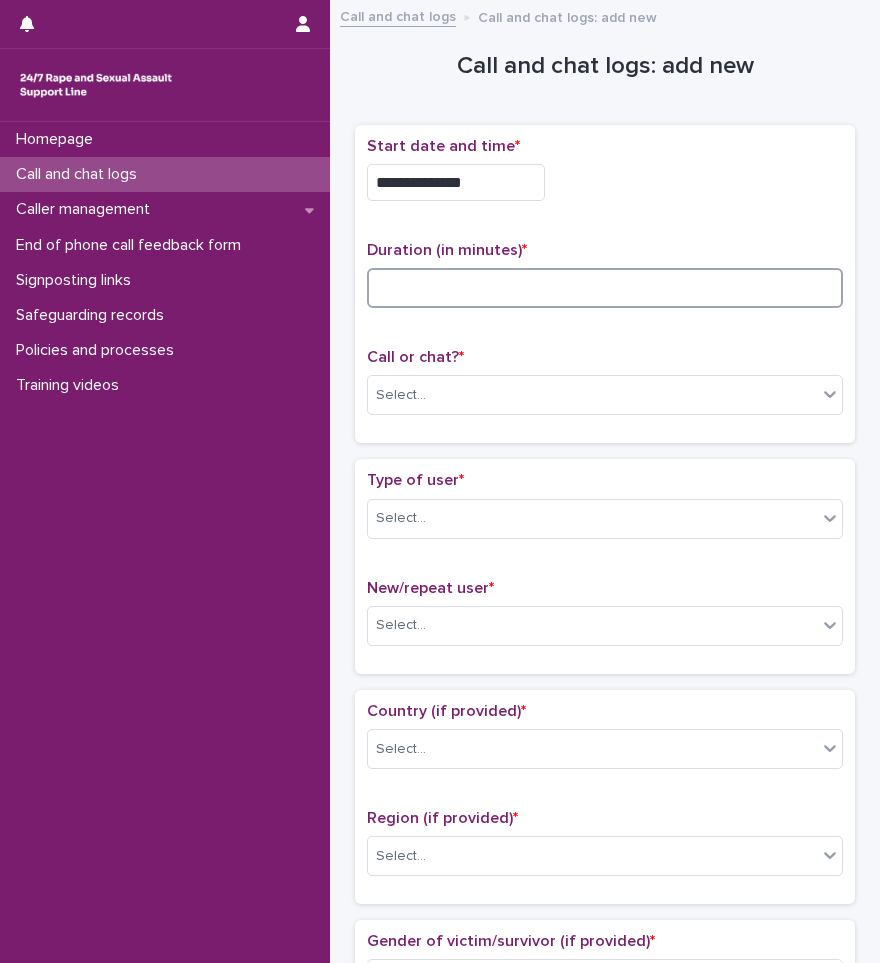 click at bounding box center [605, 288] 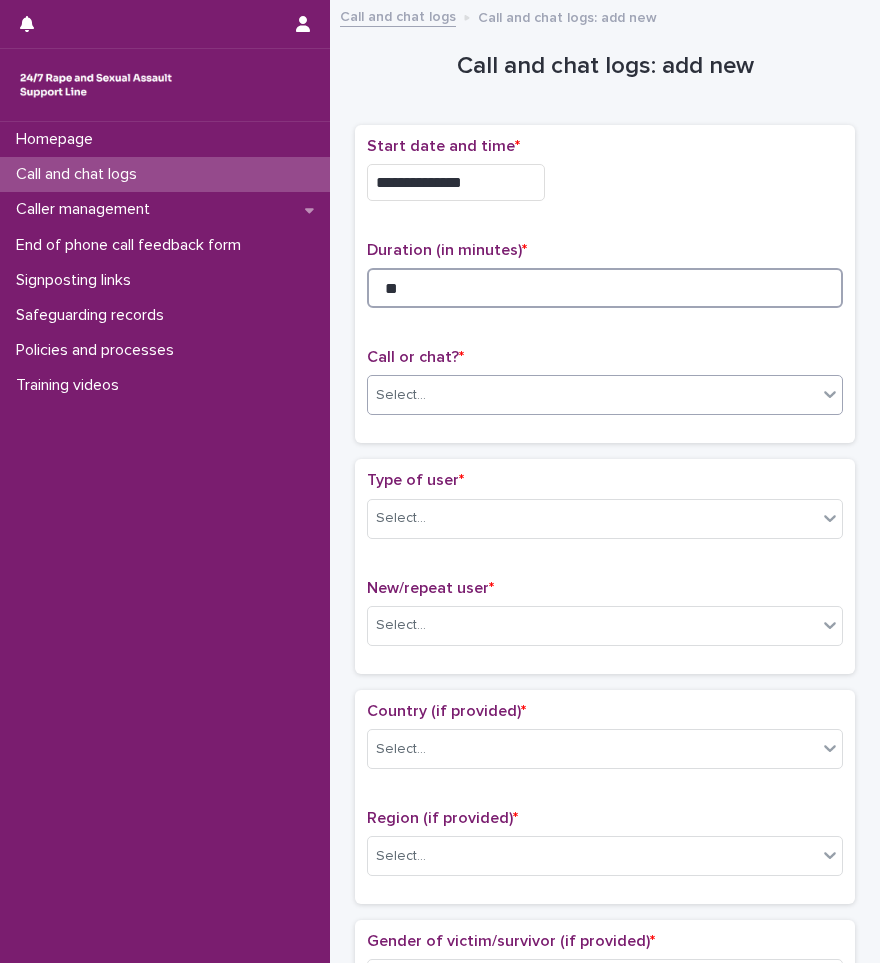 type on "**" 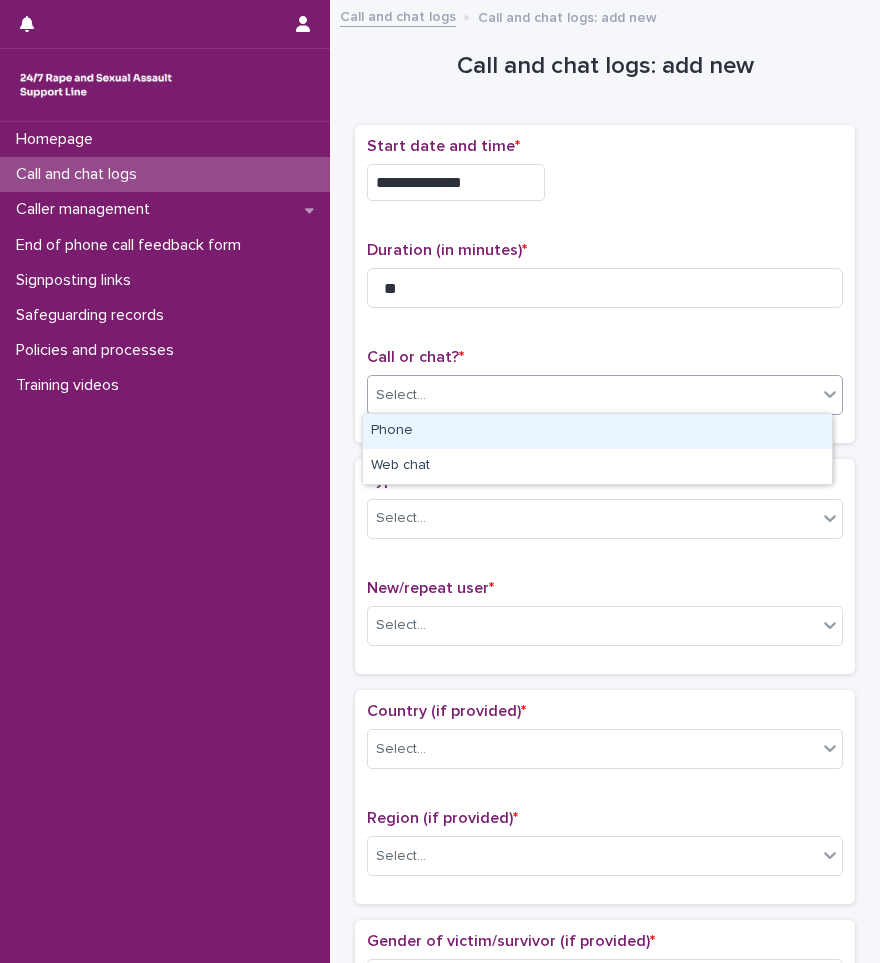 click on "Select..." at bounding box center (592, 395) 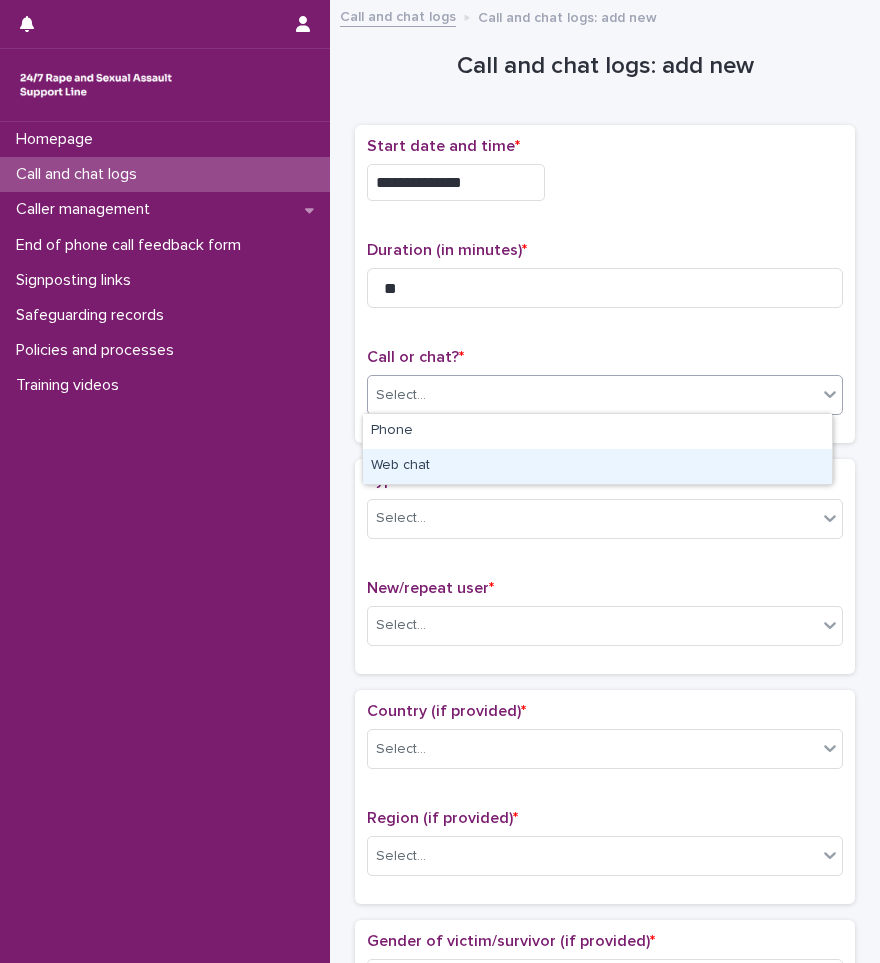 click on "Web chat" at bounding box center (597, 466) 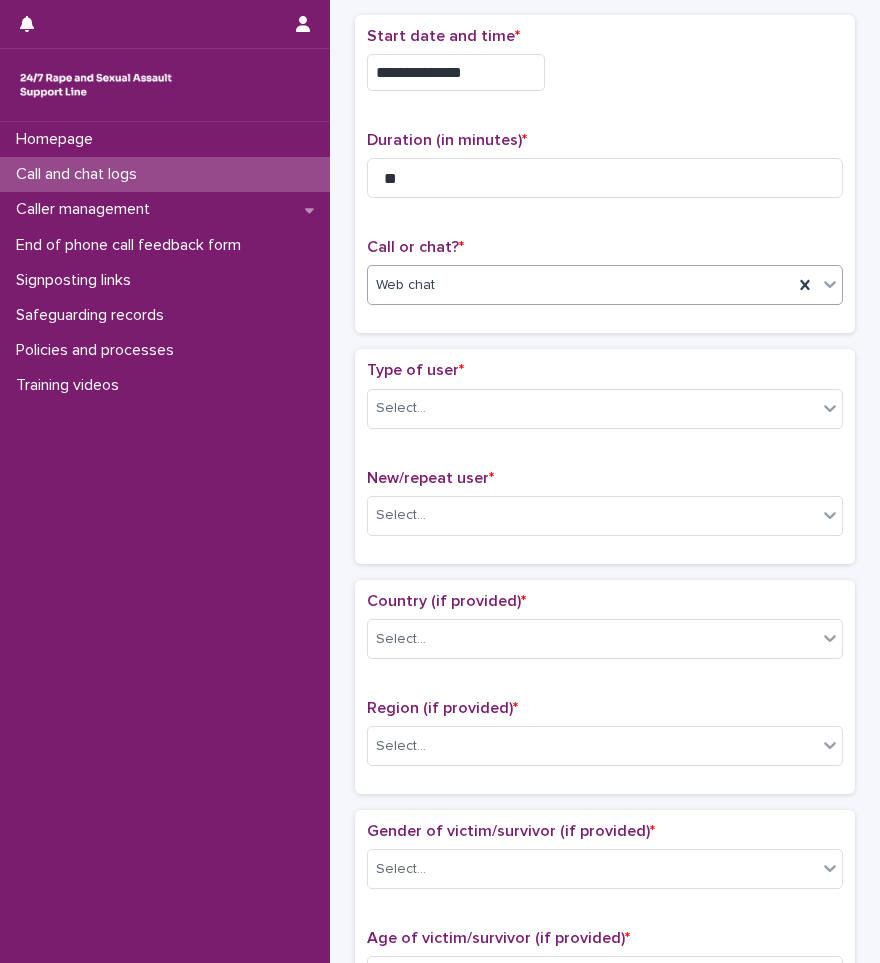 scroll, scrollTop: 300, scrollLeft: 0, axis: vertical 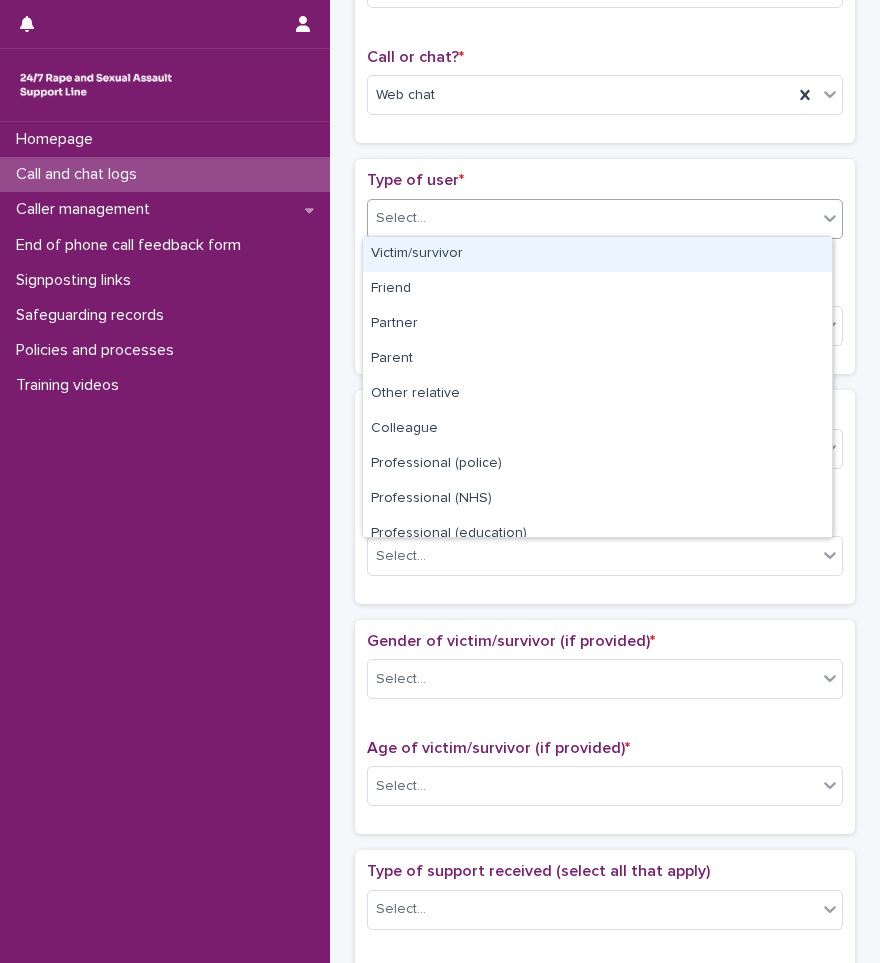 click on "Select..." at bounding box center [592, 218] 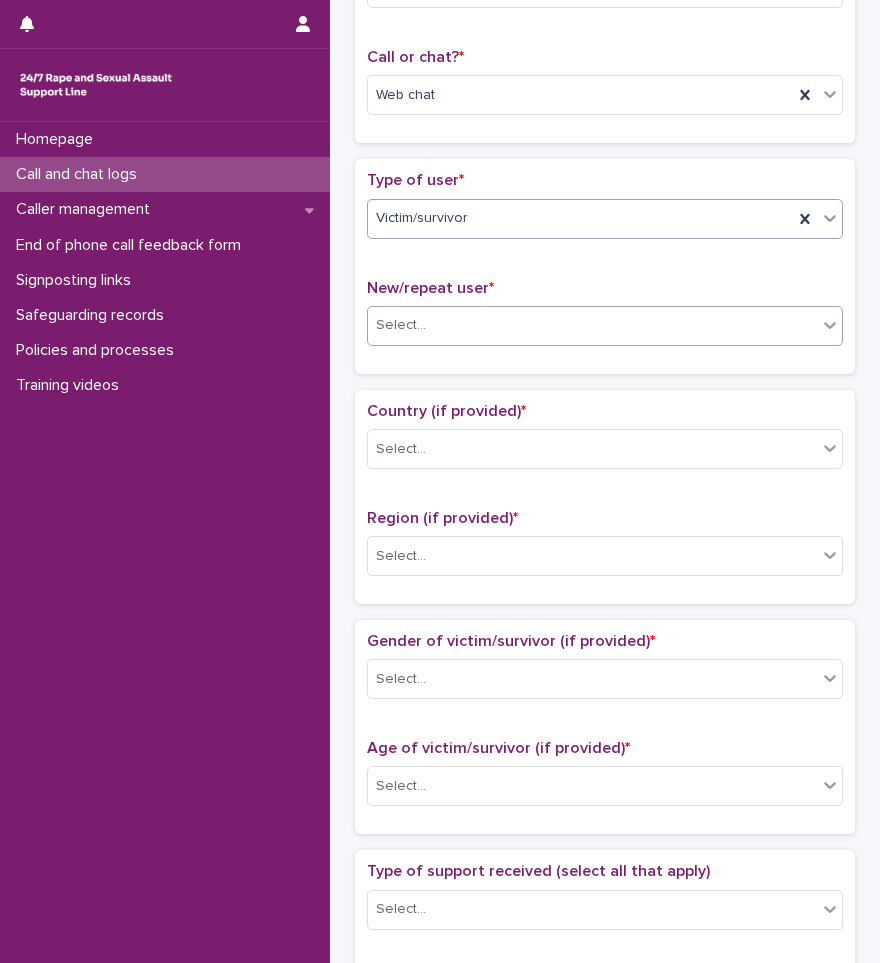 click on "Select..." at bounding box center [592, 325] 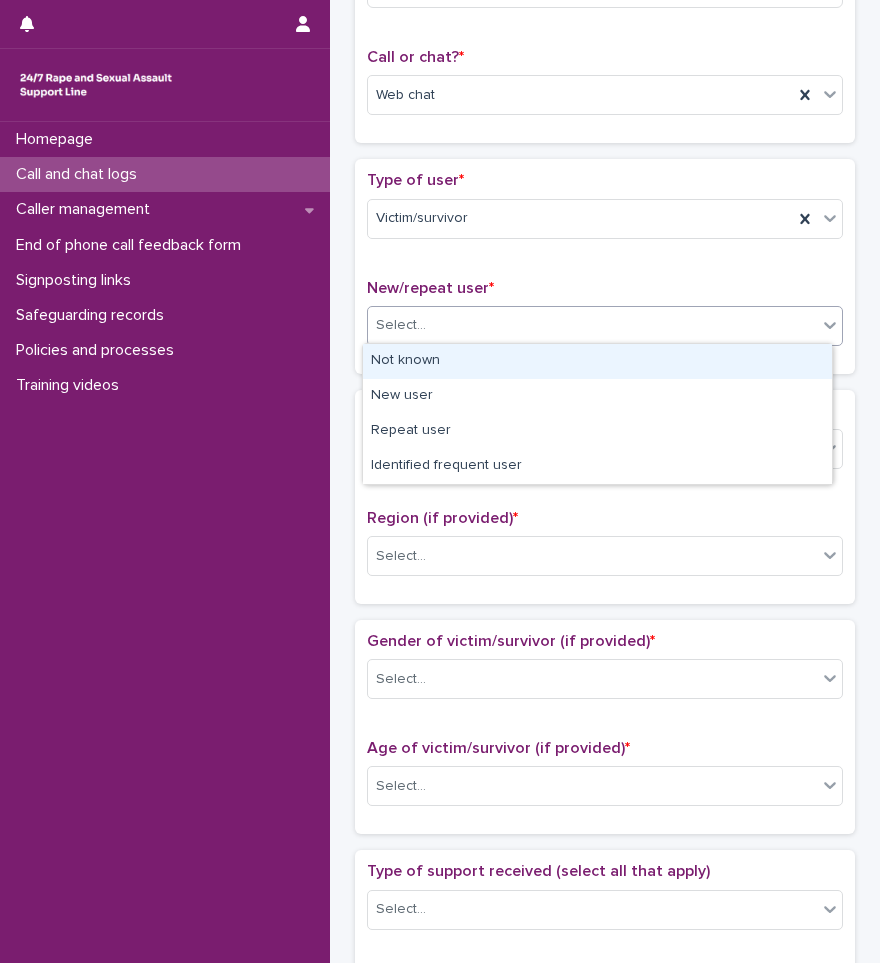 click on "Not known" at bounding box center [597, 361] 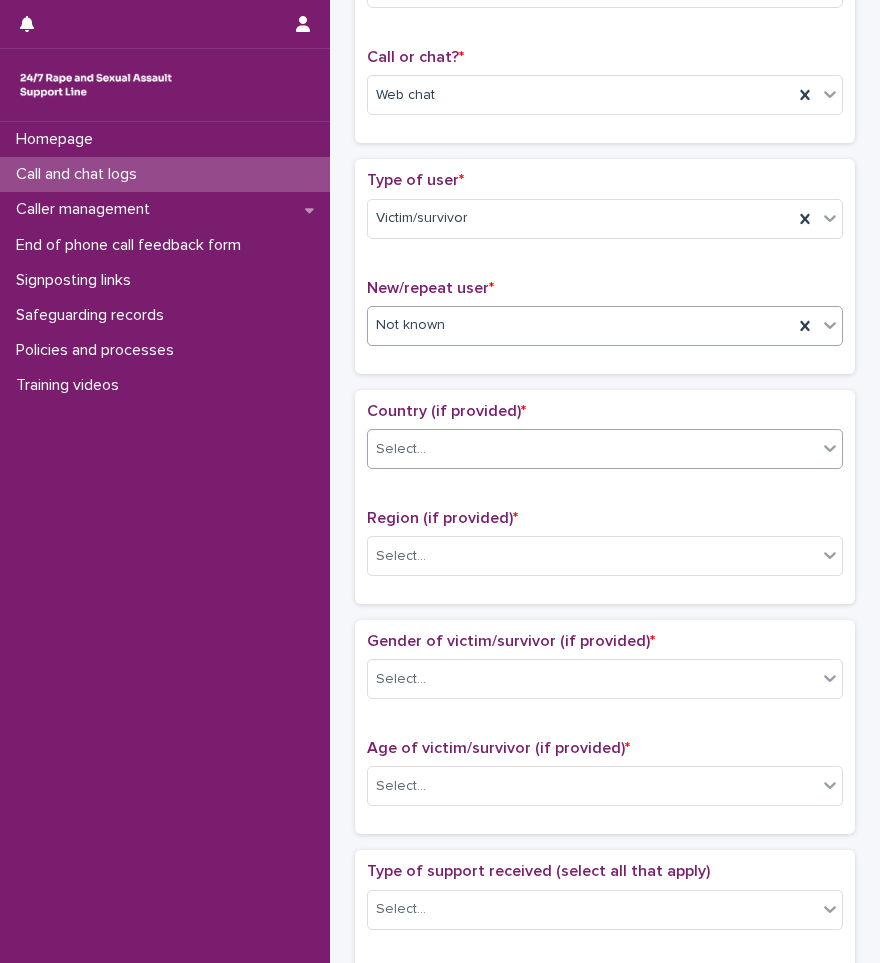 click on "Select..." at bounding box center [592, 449] 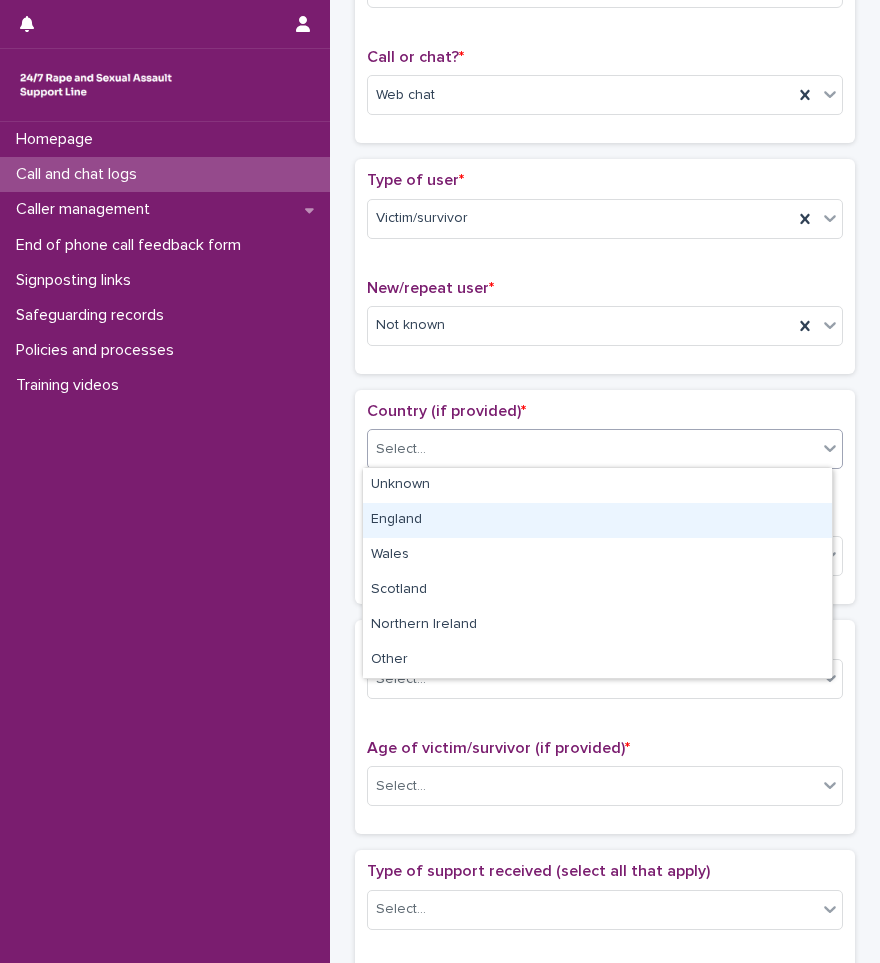 click on "England" at bounding box center [597, 520] 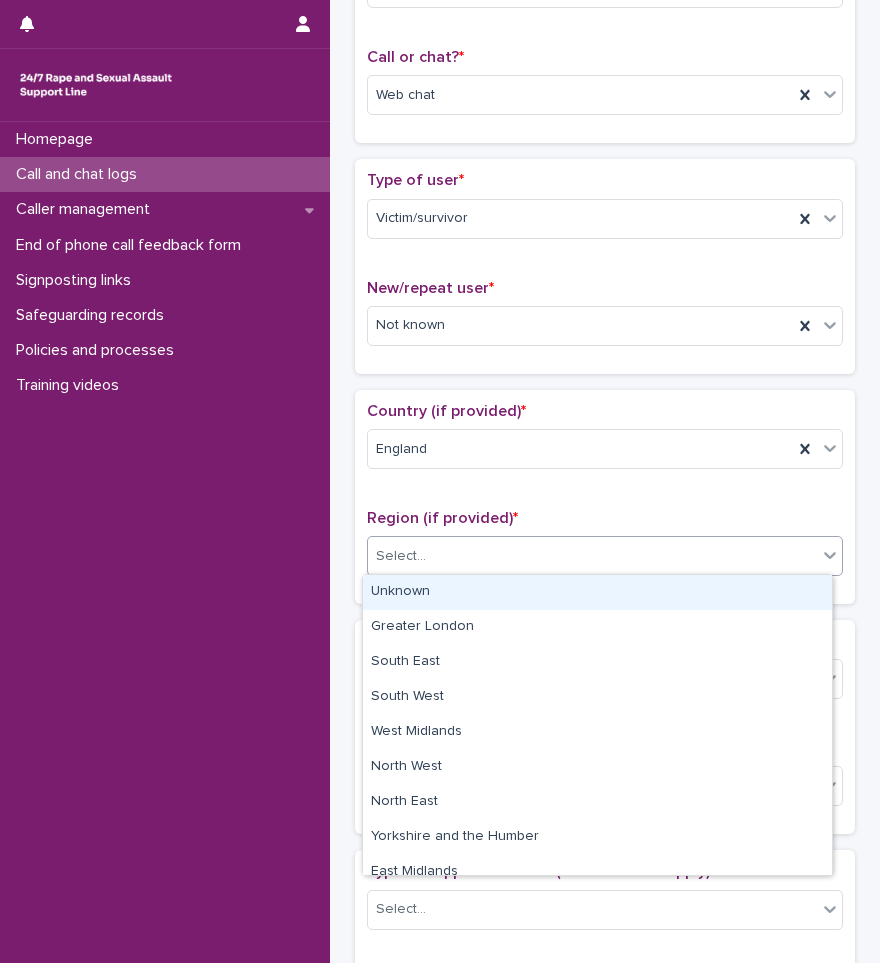 click on "Select..." at bounding box center (592, 556) 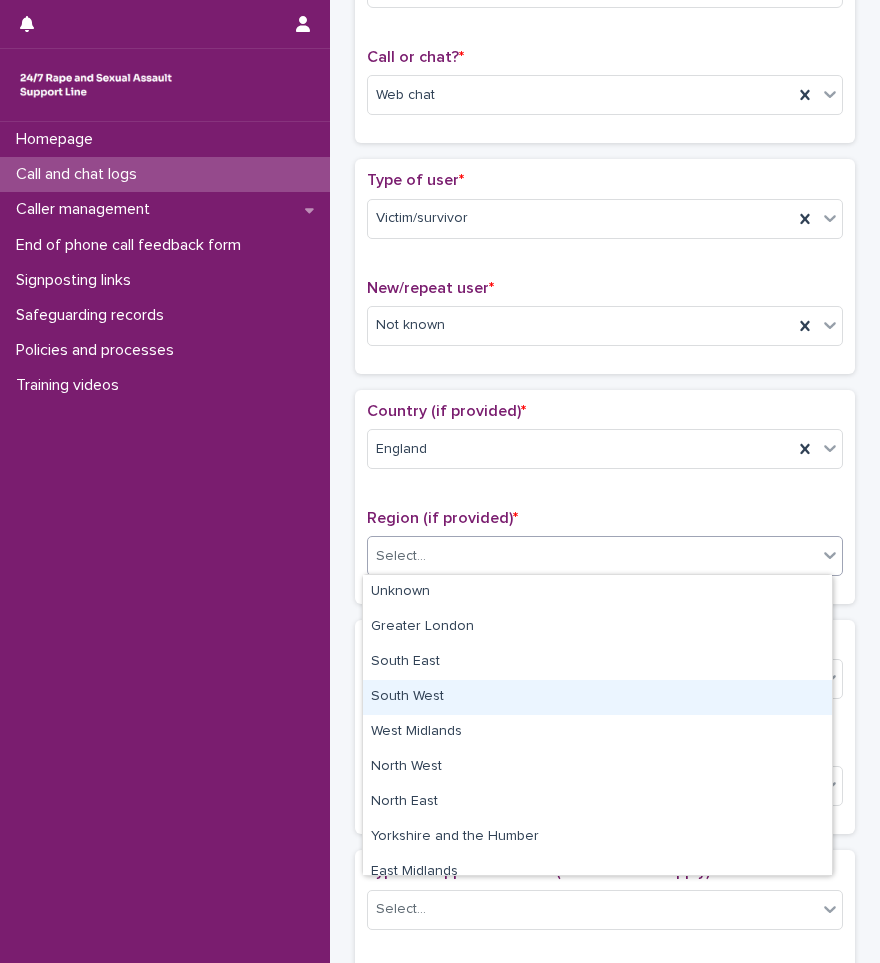 scroll, scrollTop: 85, scrollLeft: 0, axis: vertical 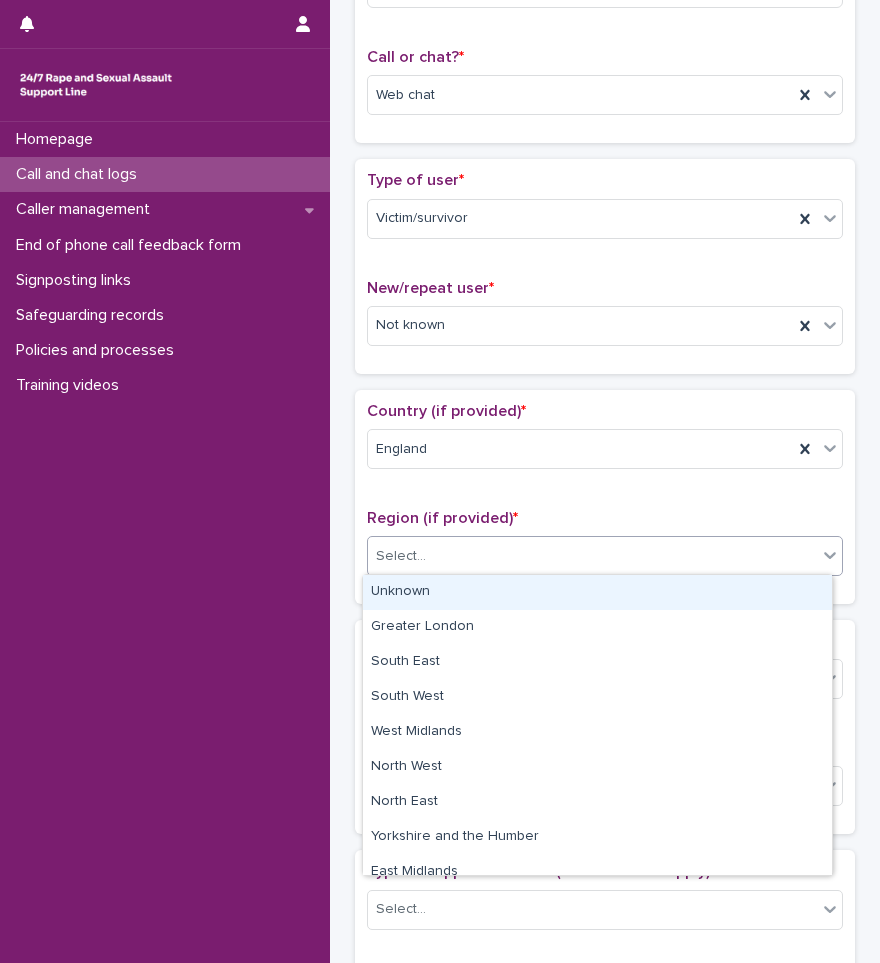 click on "Select..." at bounding box center [592, 556] 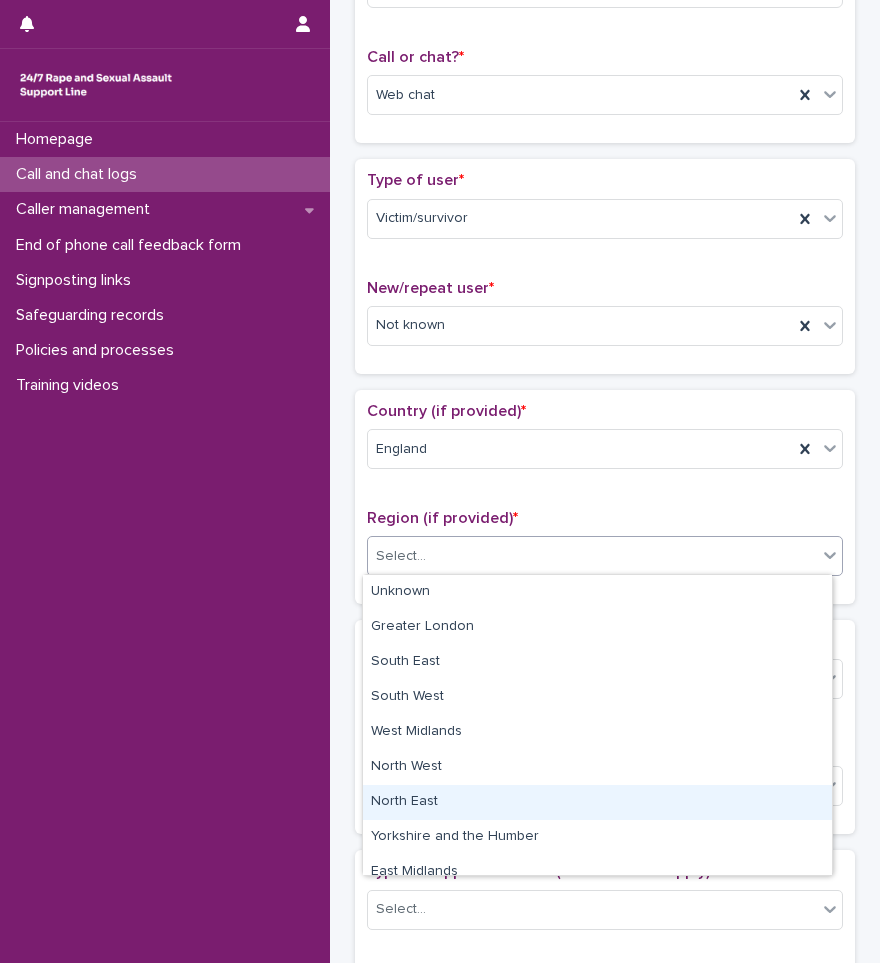 scroll, scrollTop: 85, scrollLeft: 0, axis: vertical 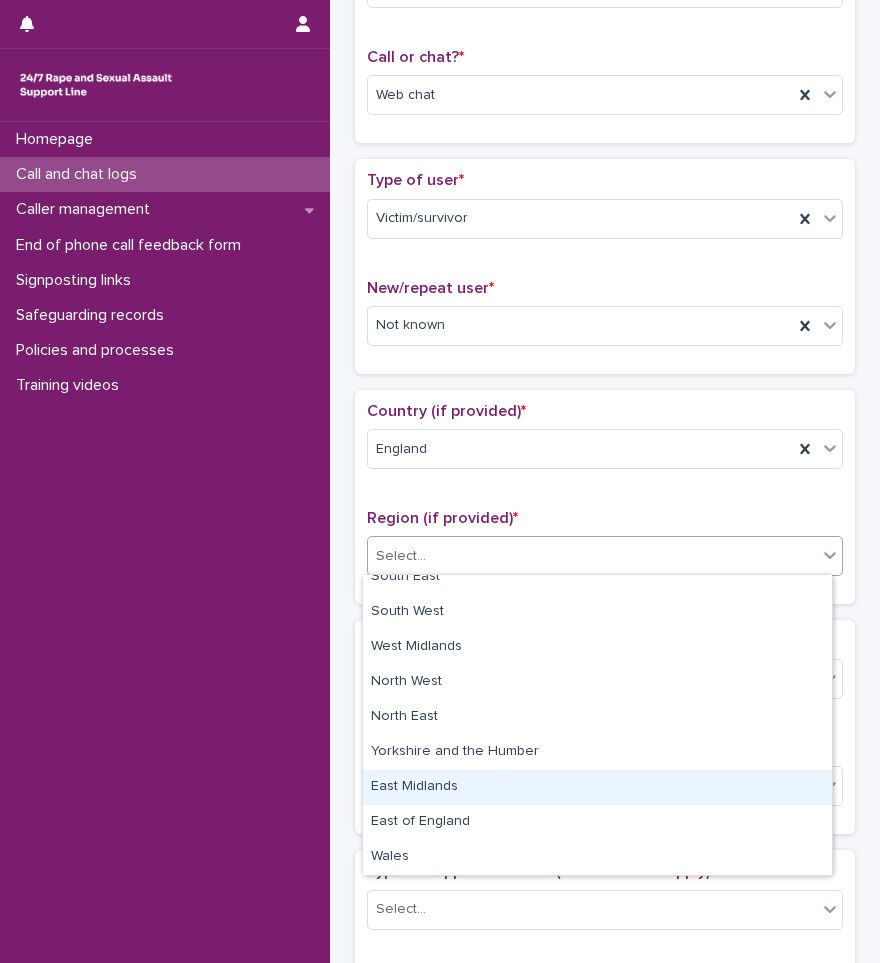 click on "East Midlands" at bounding box center [597, 787] 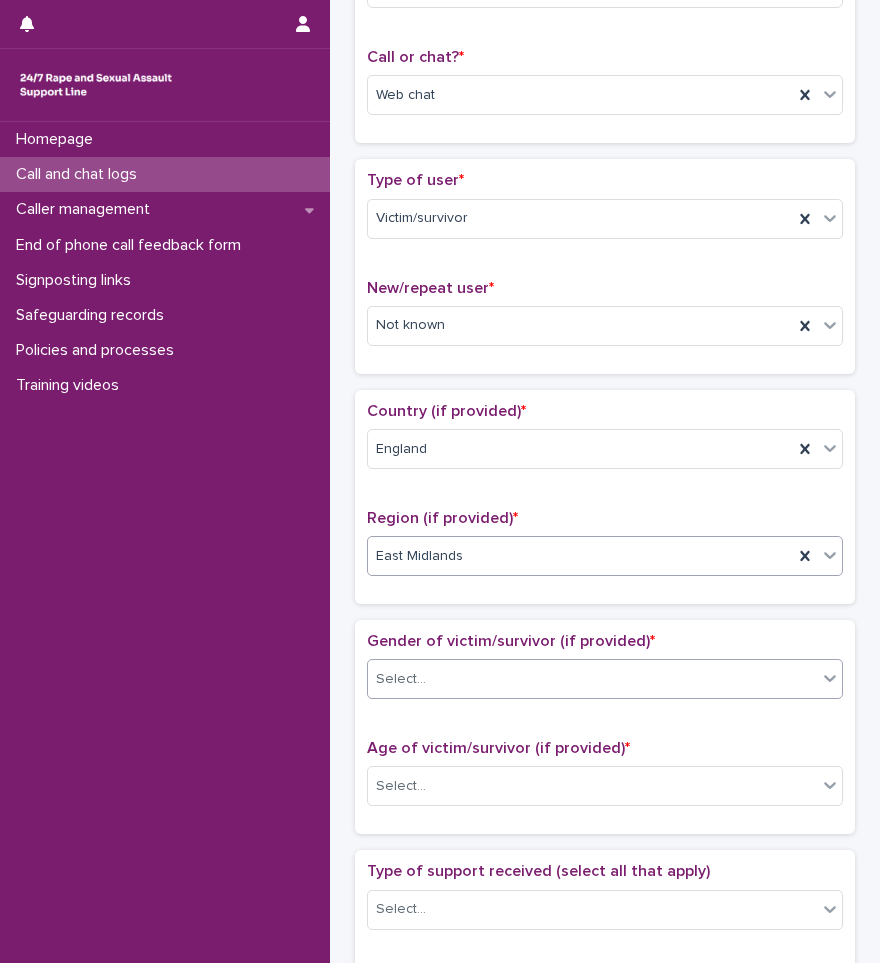 click on "Select..." at bounding box center [592, 679] 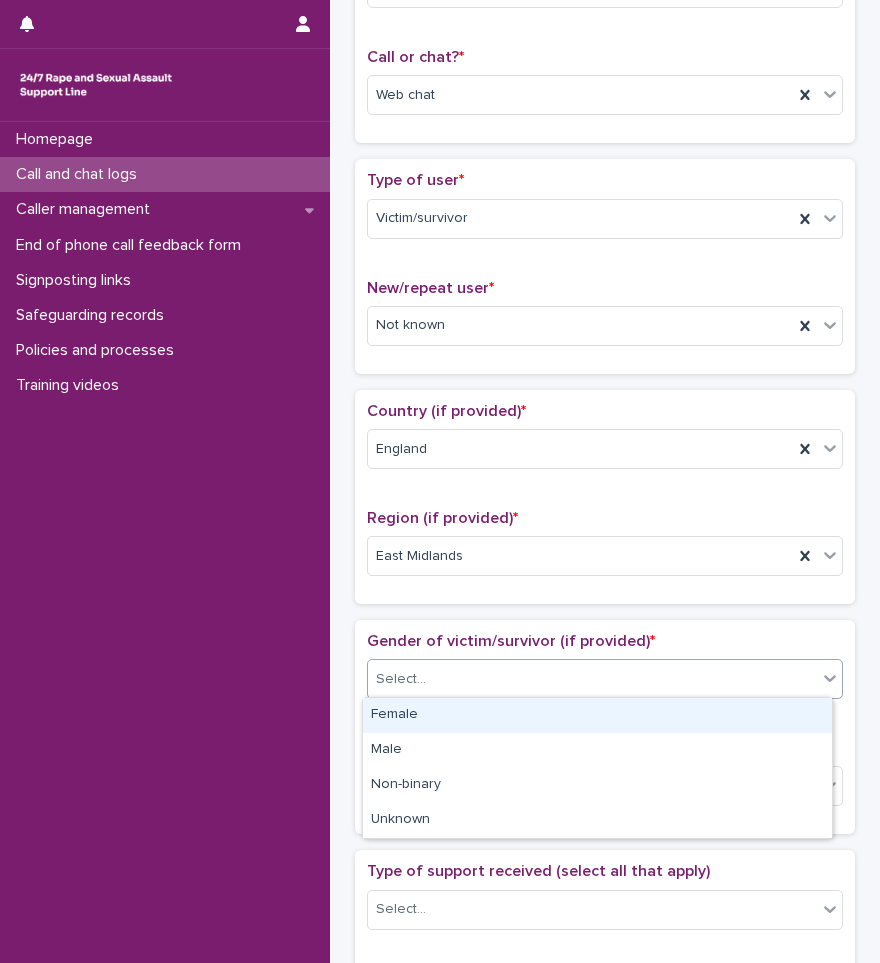 click on "Female" at bounding box center [597, 715] 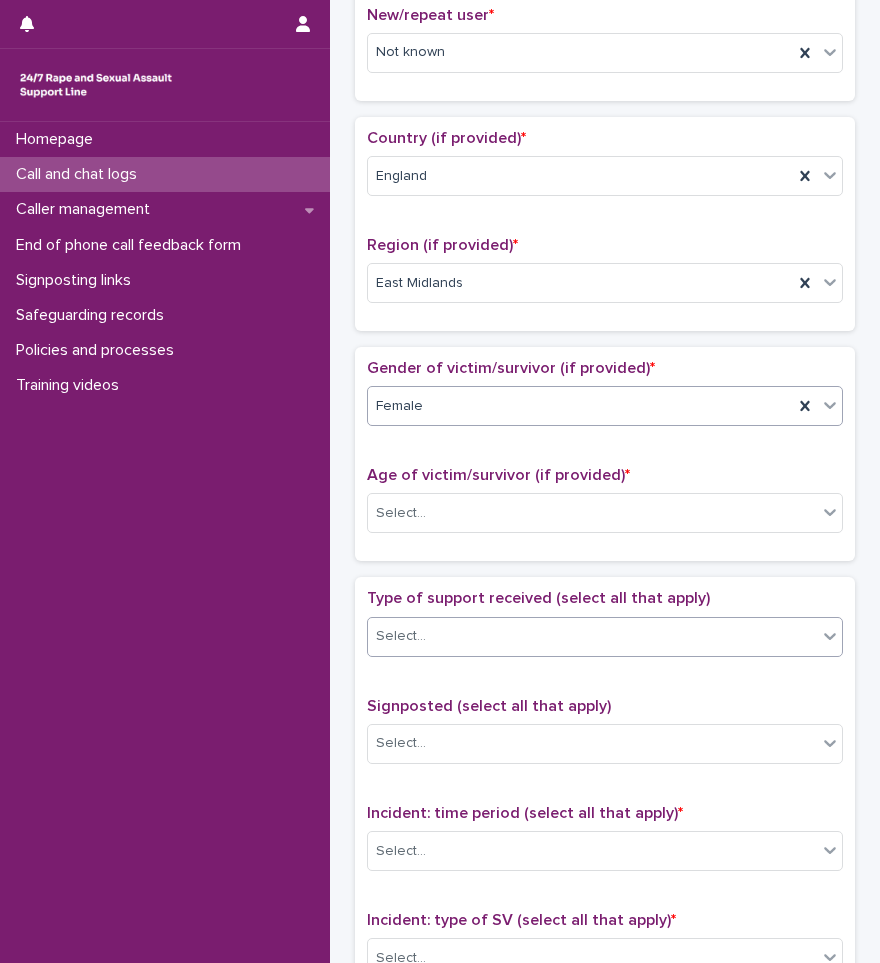 scroll, scrollTop: 600, scrollLeft: 0, axis: vertical 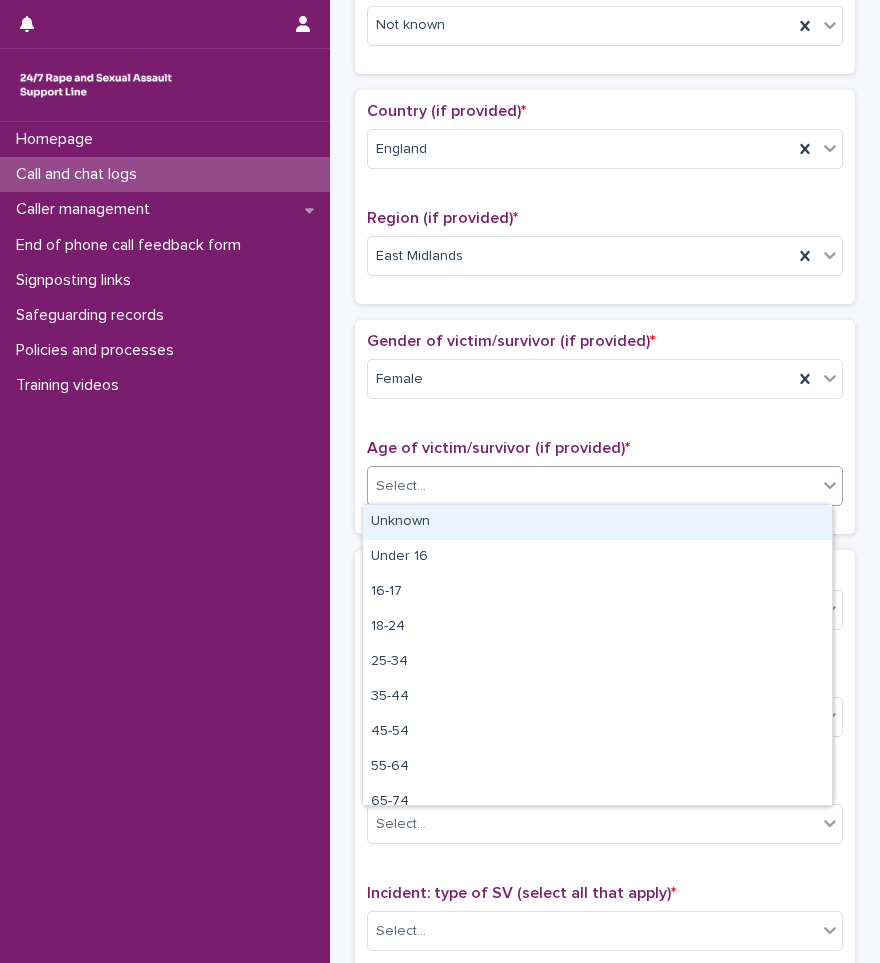 click on "Select..." at bounding box center (605, 486) 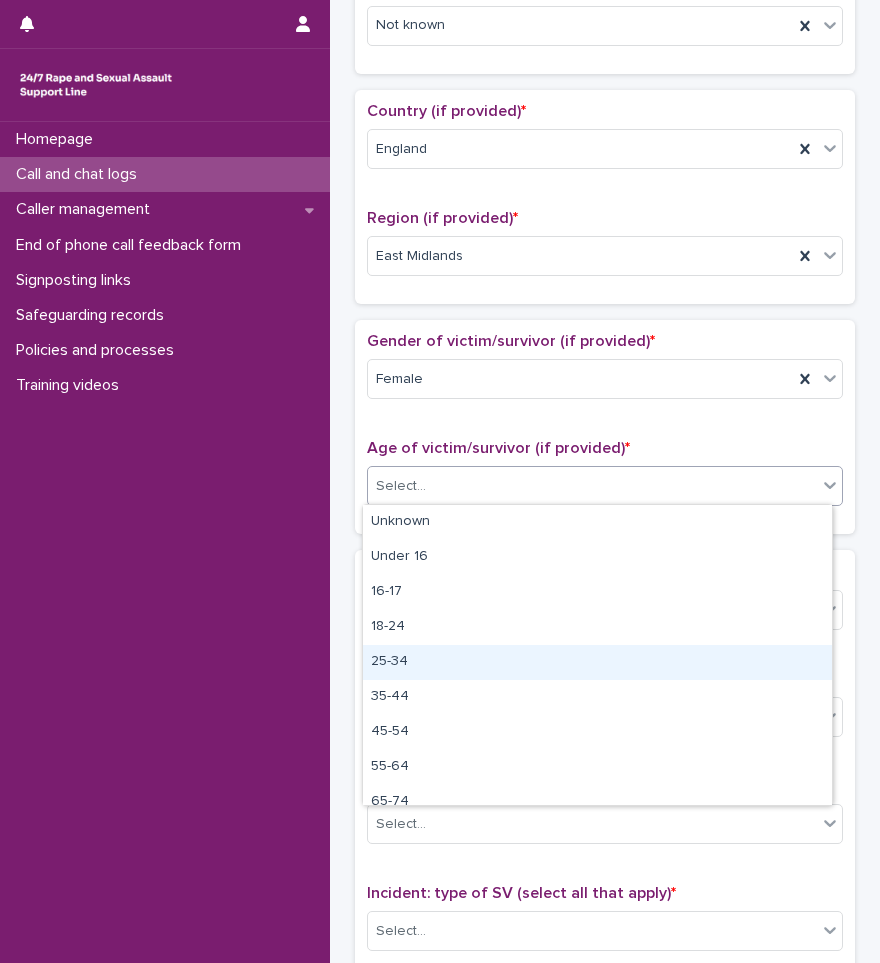 click on "25-34" at bounding box center [597, 662] 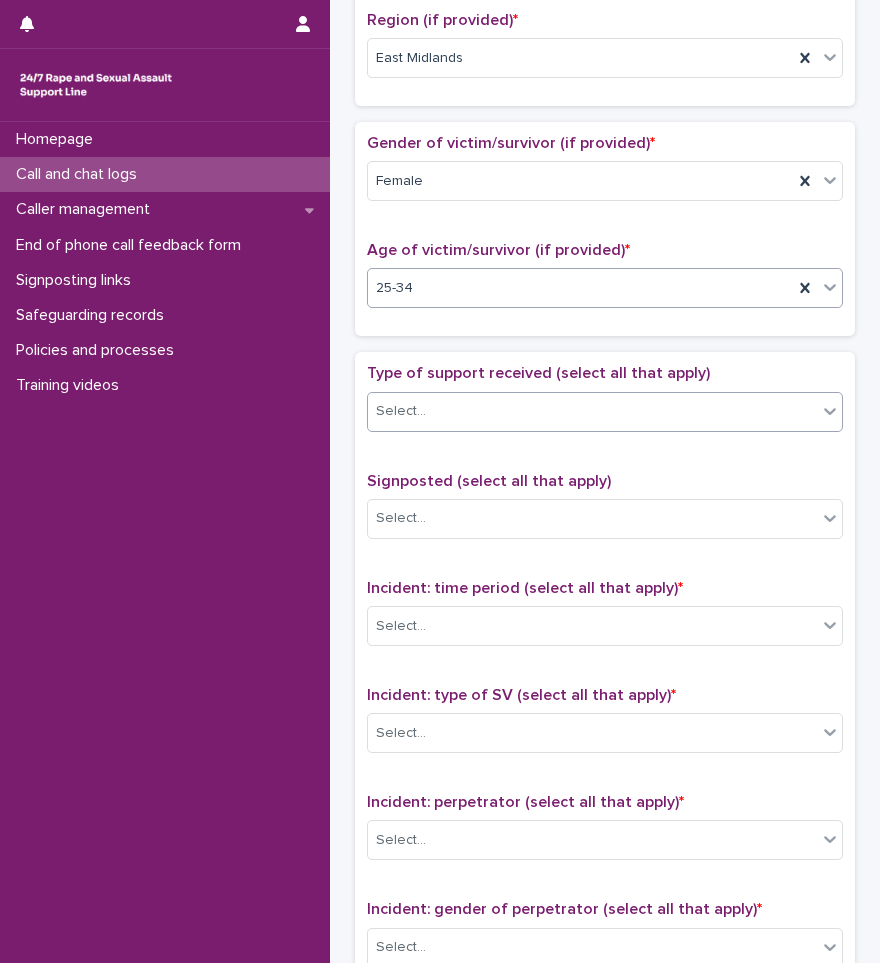 scroll, scrollTop: 800, scrollLeft: 0, axis: vertical 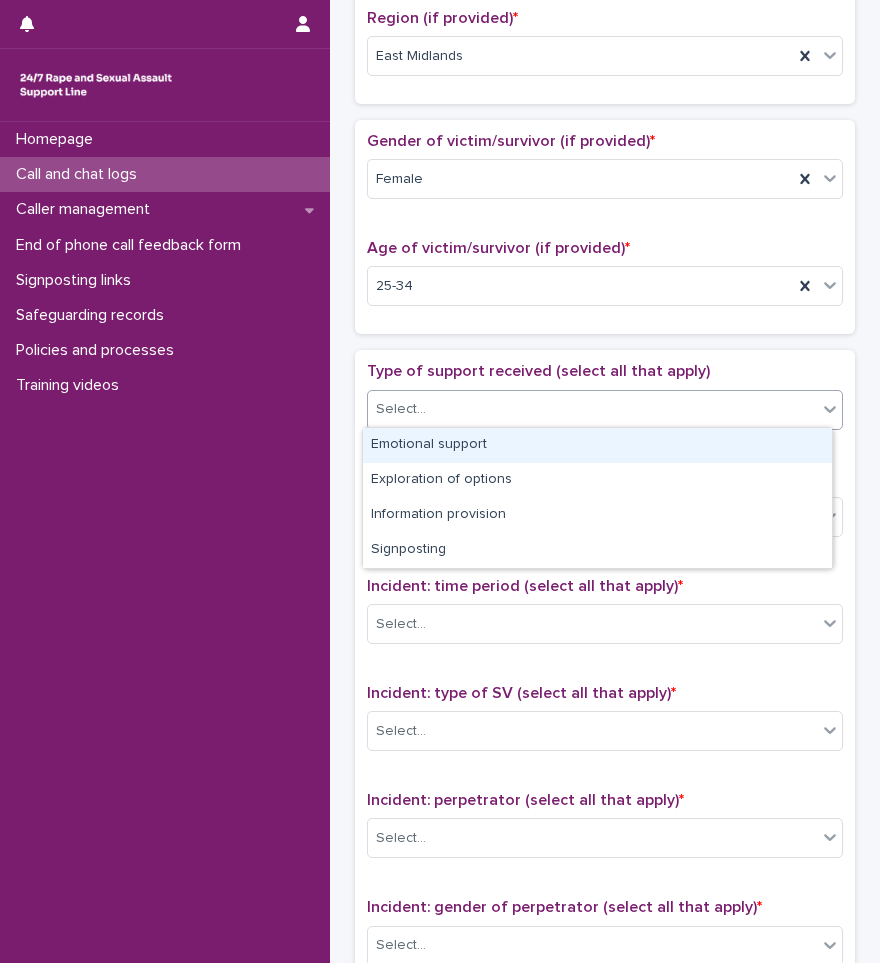 click on "Select..." at bounding box center (592, 409) 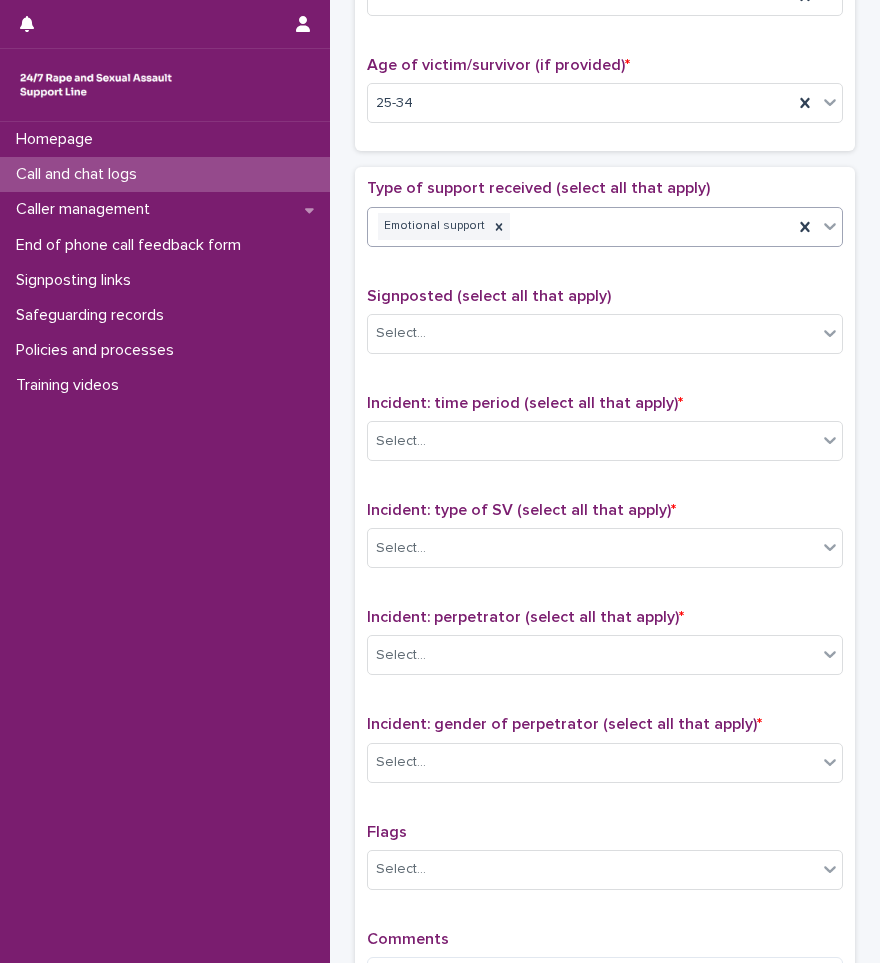 scroll, scrollTop: 1000, scrollLeft: 0, axis: vertical 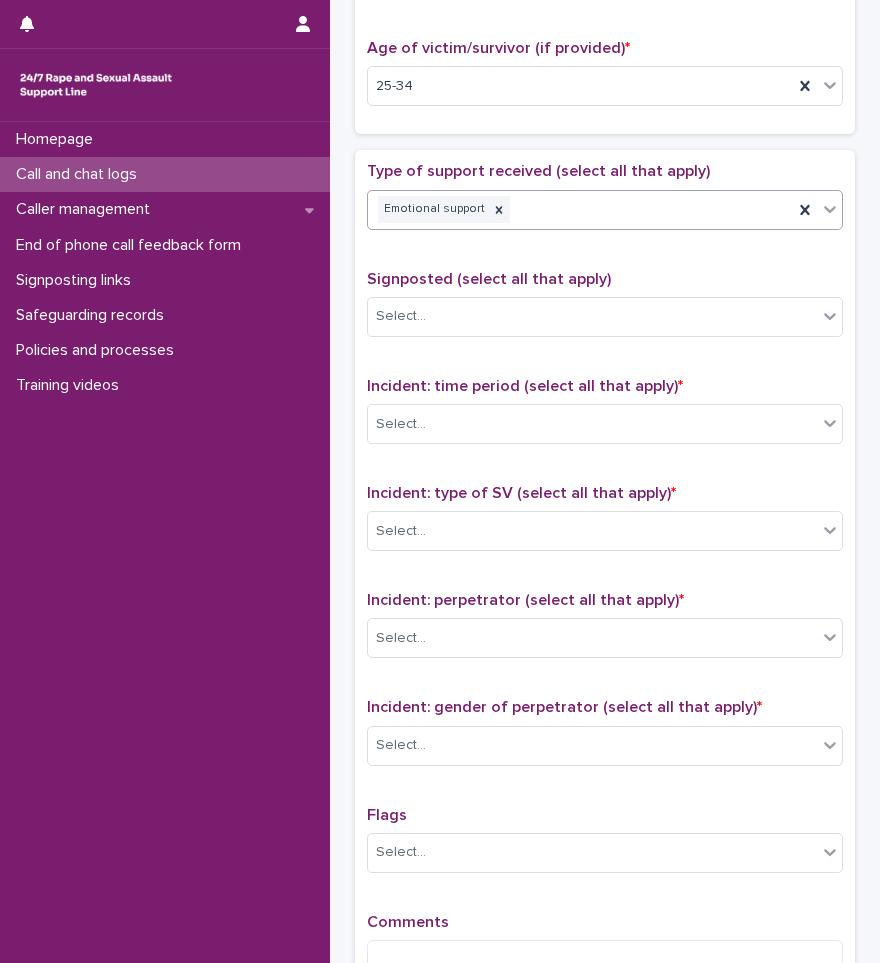 click on "Emotional support" at bounding box center [580, 209] 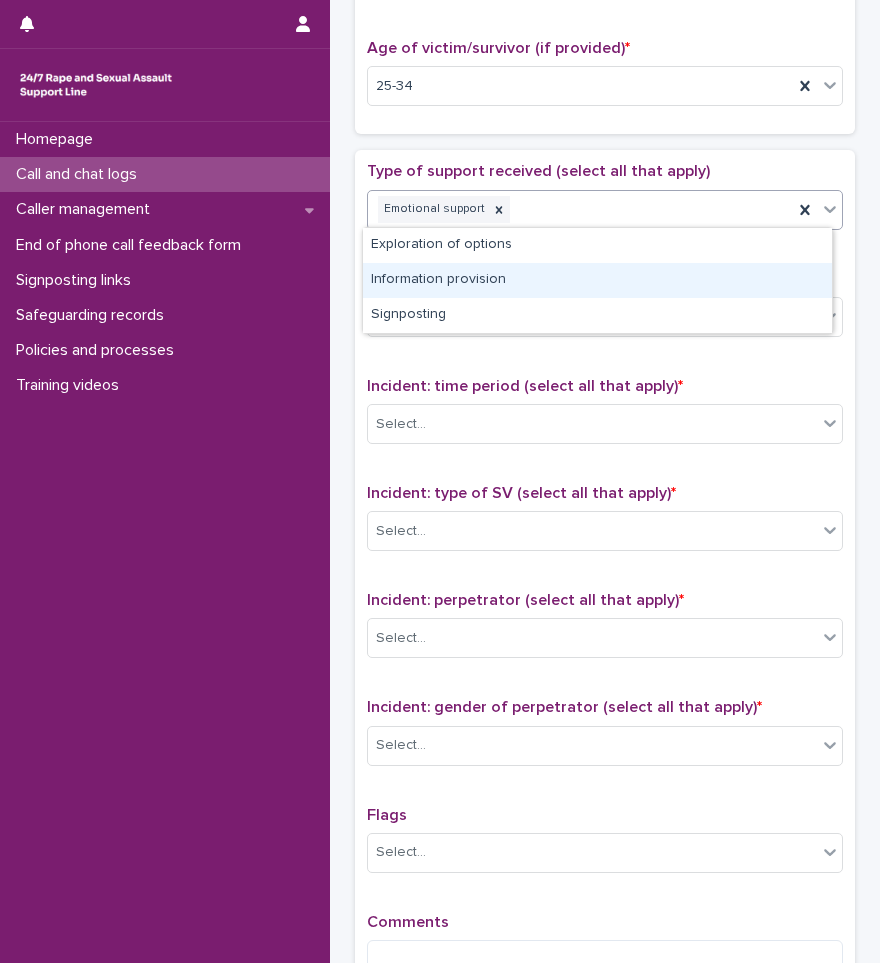 click on "Information provision" at bounding box center [597, 280] 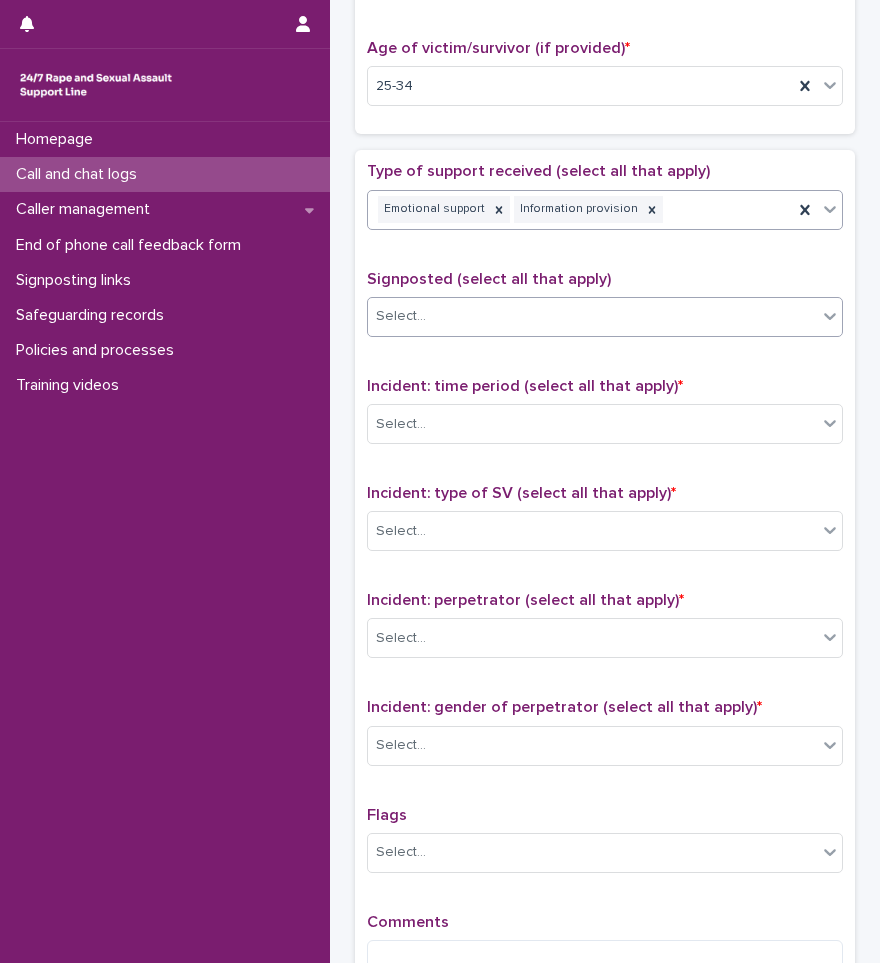 click on "Select..." at bounding box center (592, 316) 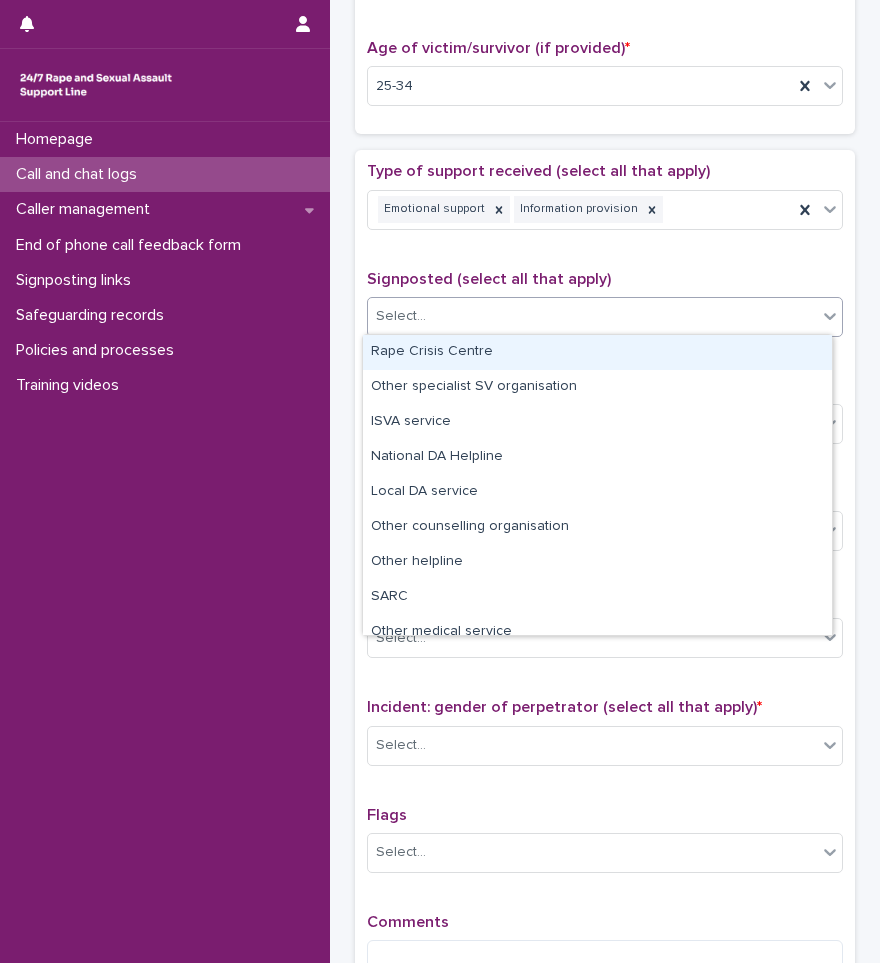 click on "Type of support received (select all that apply) Emotional support Information provision Signposted (select all that apply)      option Rape Crisis Centre focused, 1 of 12. 12 results available. Use Up and Down to choose options, press Enter to select the currently focused option, press Escape to exit the menu, press Tab to select the option and exit the menu. Select... Incident: time period (select all that apply) * Select... Incident: type of SV (select all that apply) * Select... Incident: perpetrator (select all that apply) * Select... Incident: gender of perpetrator (select all that apply) * Select... Flags Select... Comments" at bounding box center (605, 580) 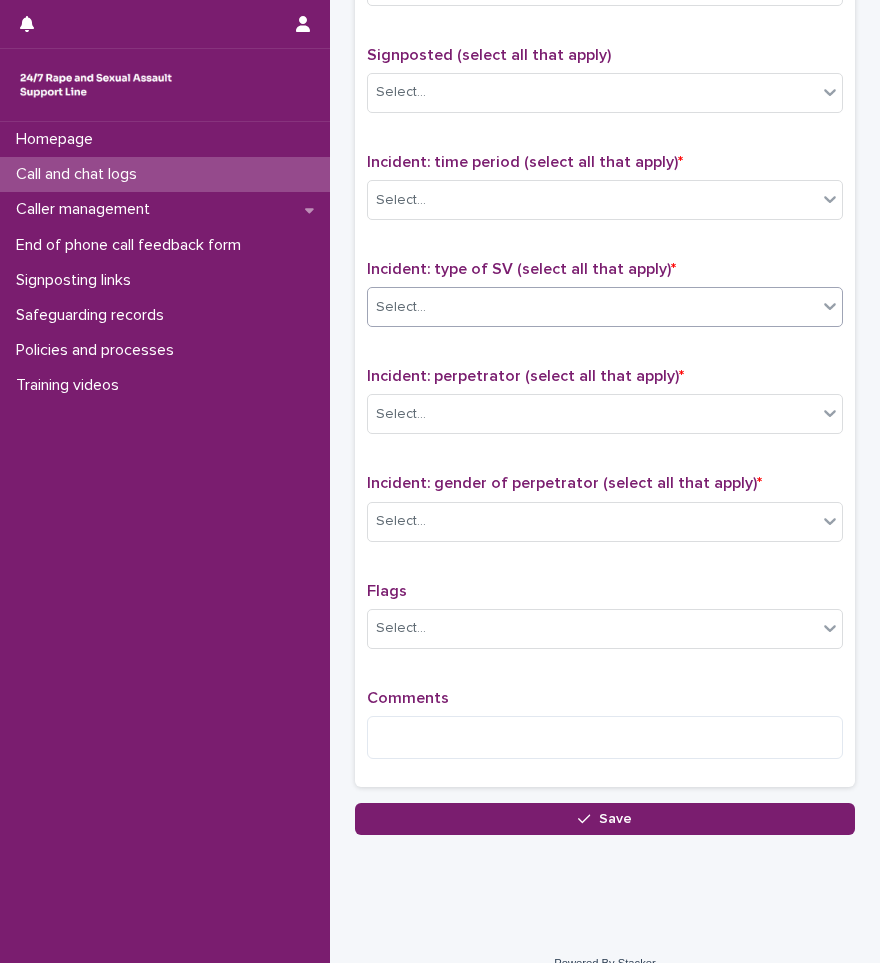 scroll, scrollTop: 1250, scrollLeft: 0, axis: vertical 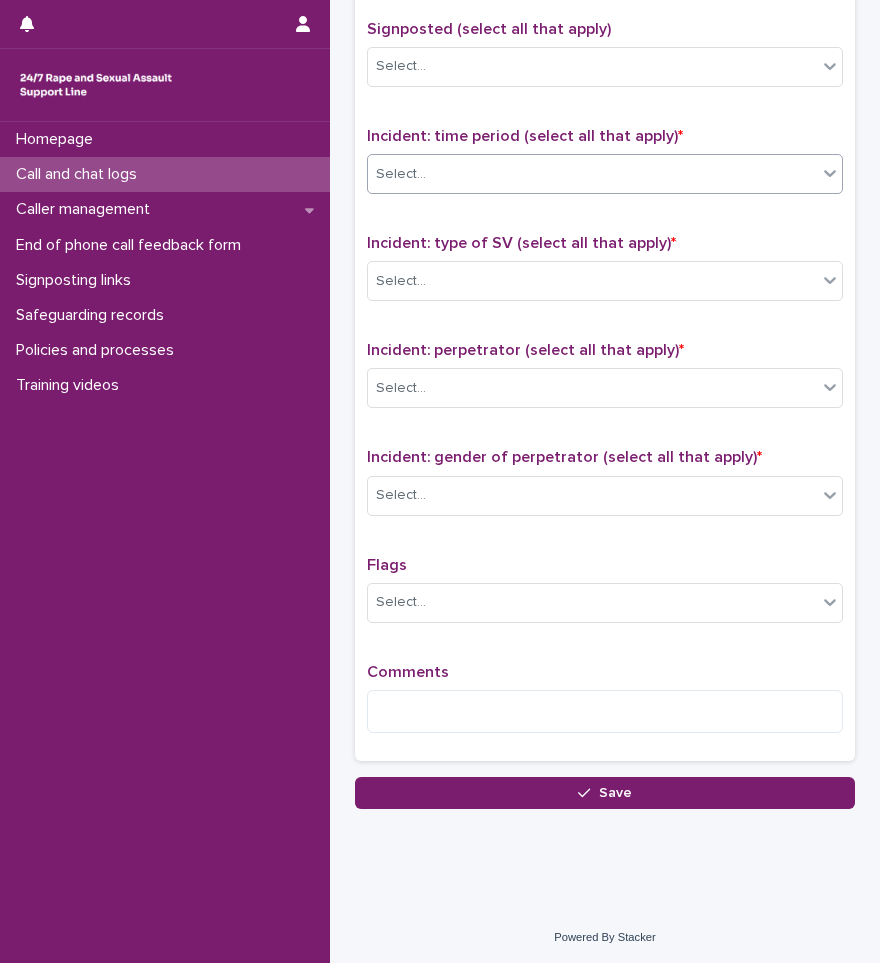click on "Select..." at bounding box center [592, 174] 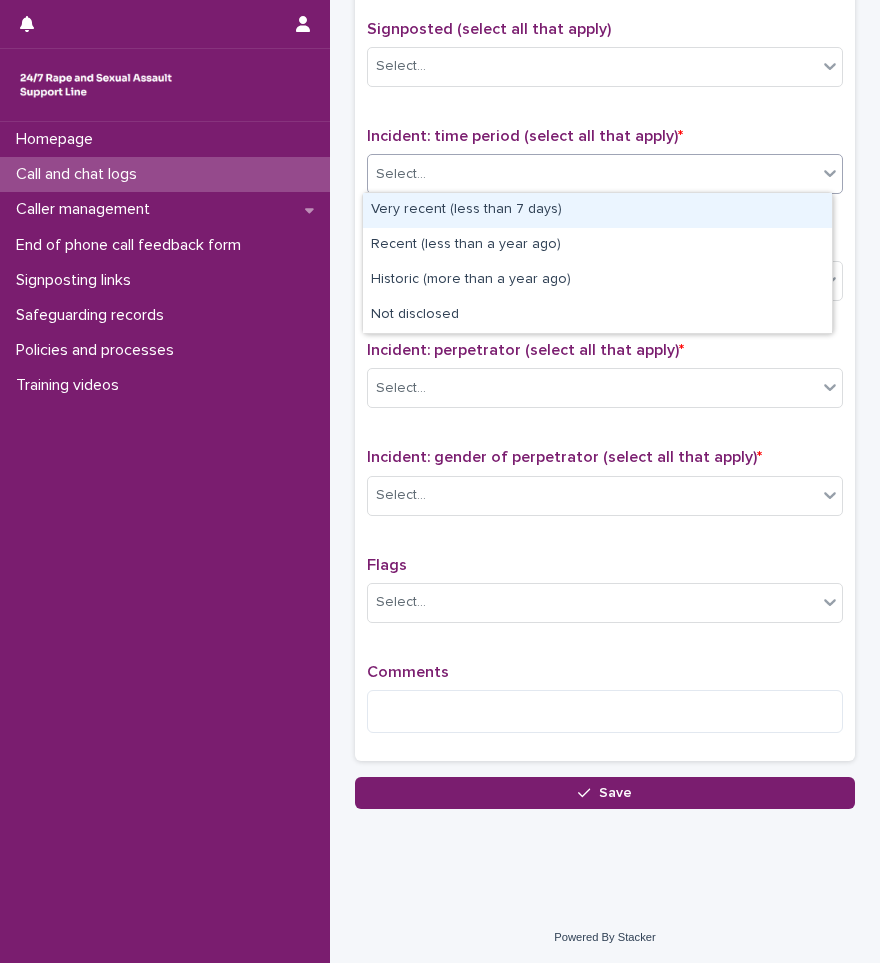 click on "Very recent (less than 7 days)" at bounding box center (597, 210) 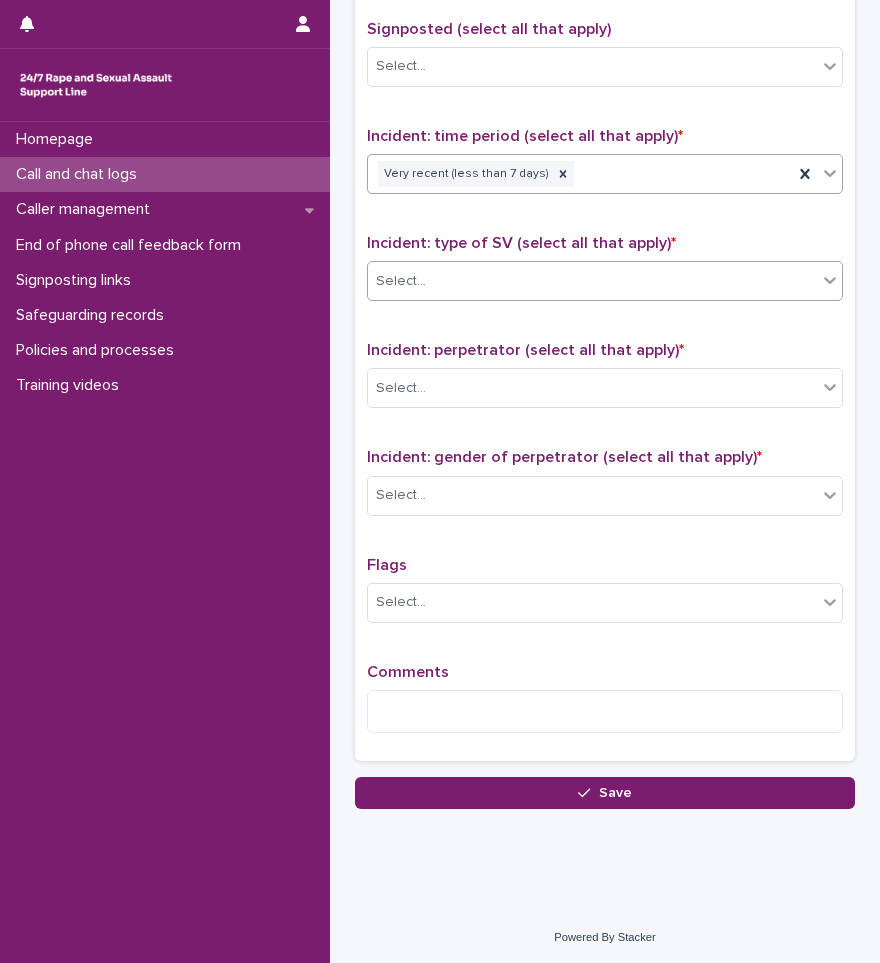 click on "Select..." at bounding box center [592, 281] 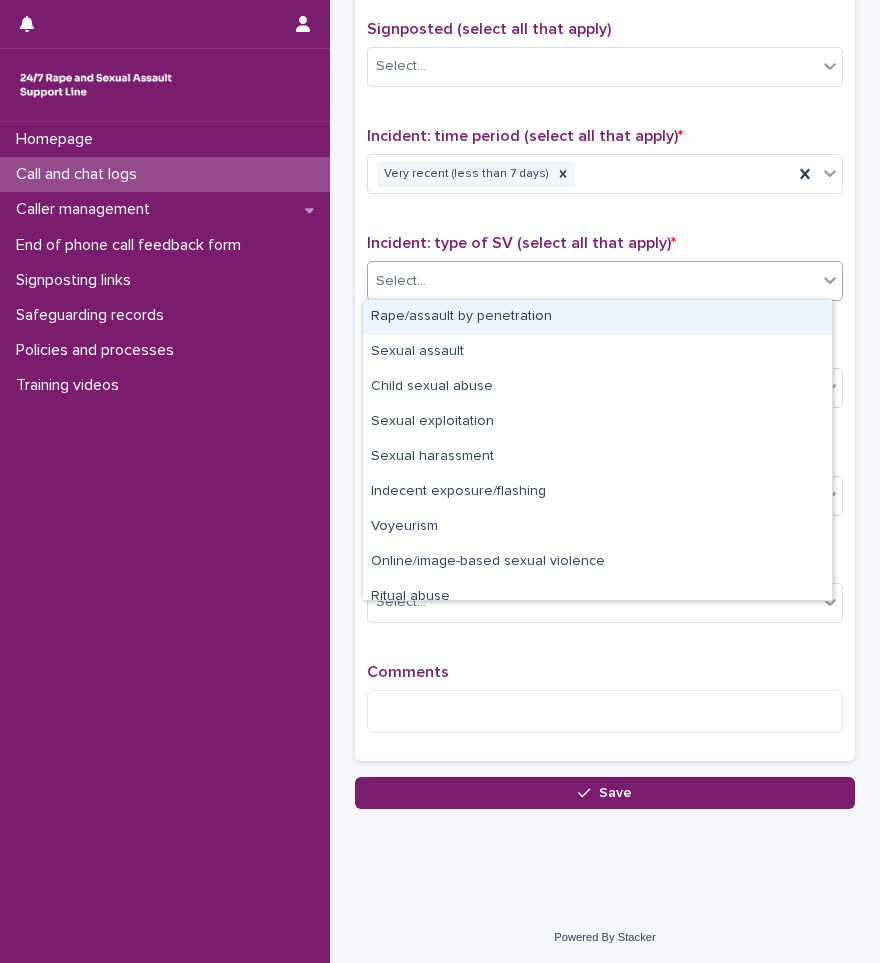 click on "Rape/assault by penetration" at bounding box center [597, 317] 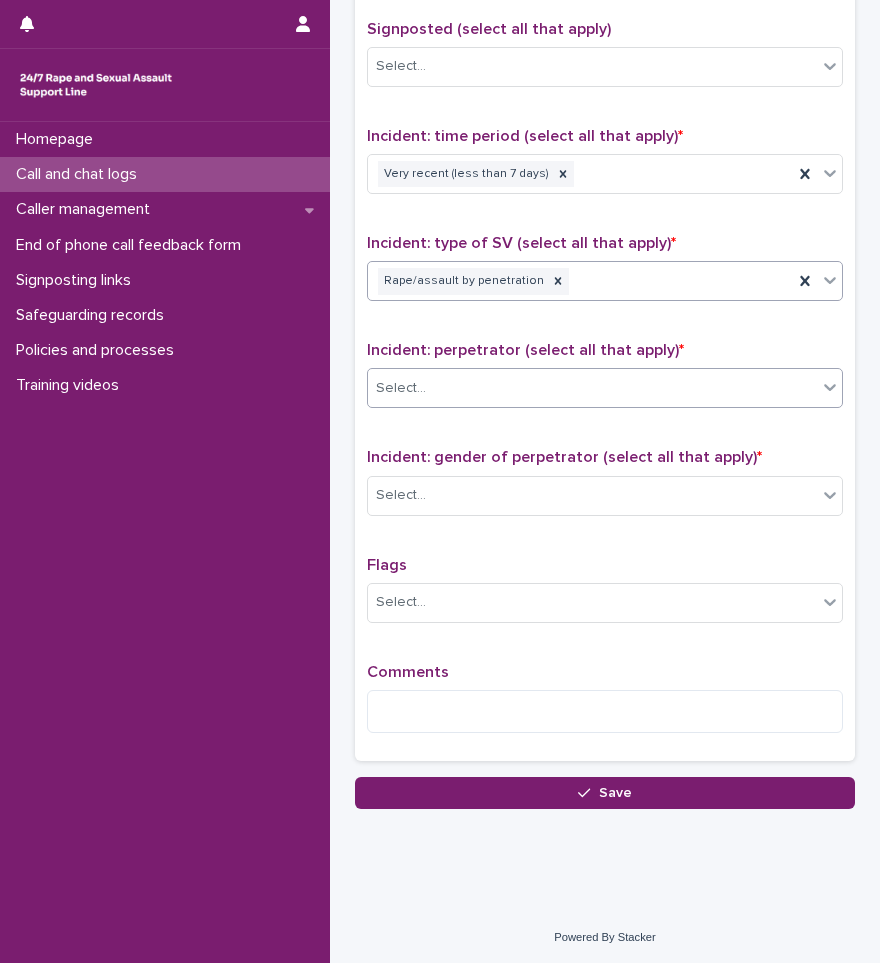 click on "Select..." at bounding box center (592, 388) 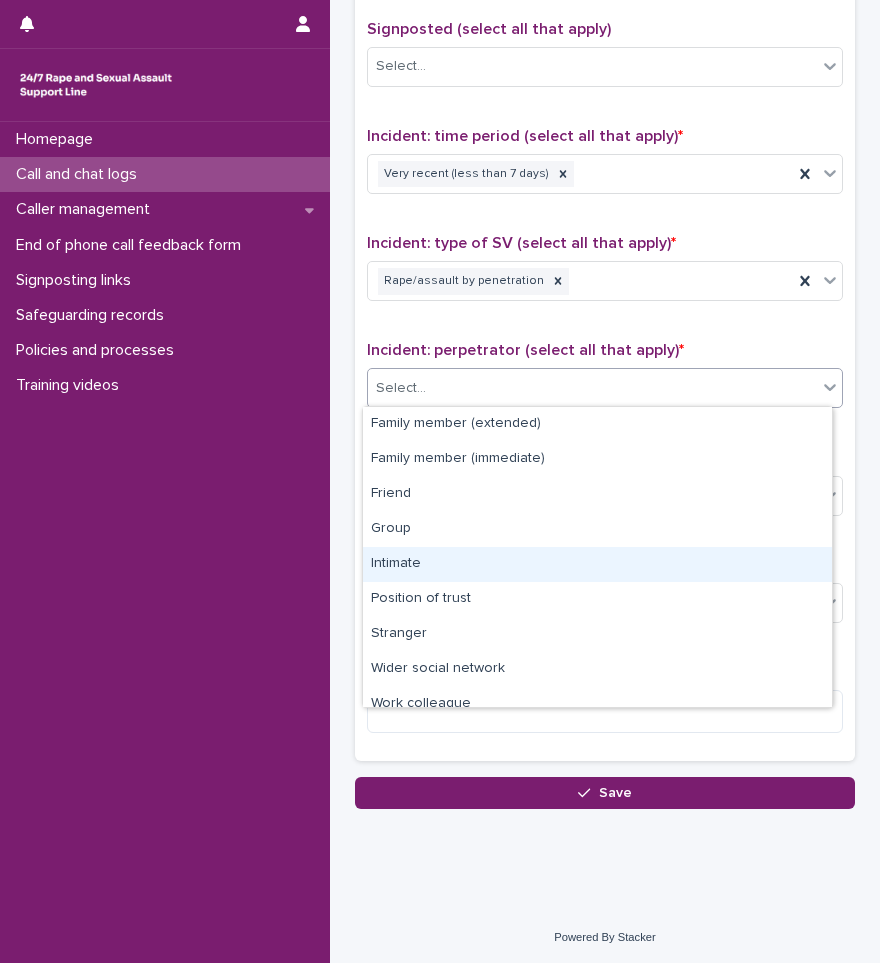 click on "Intimate" at bounding box center (597, 564) 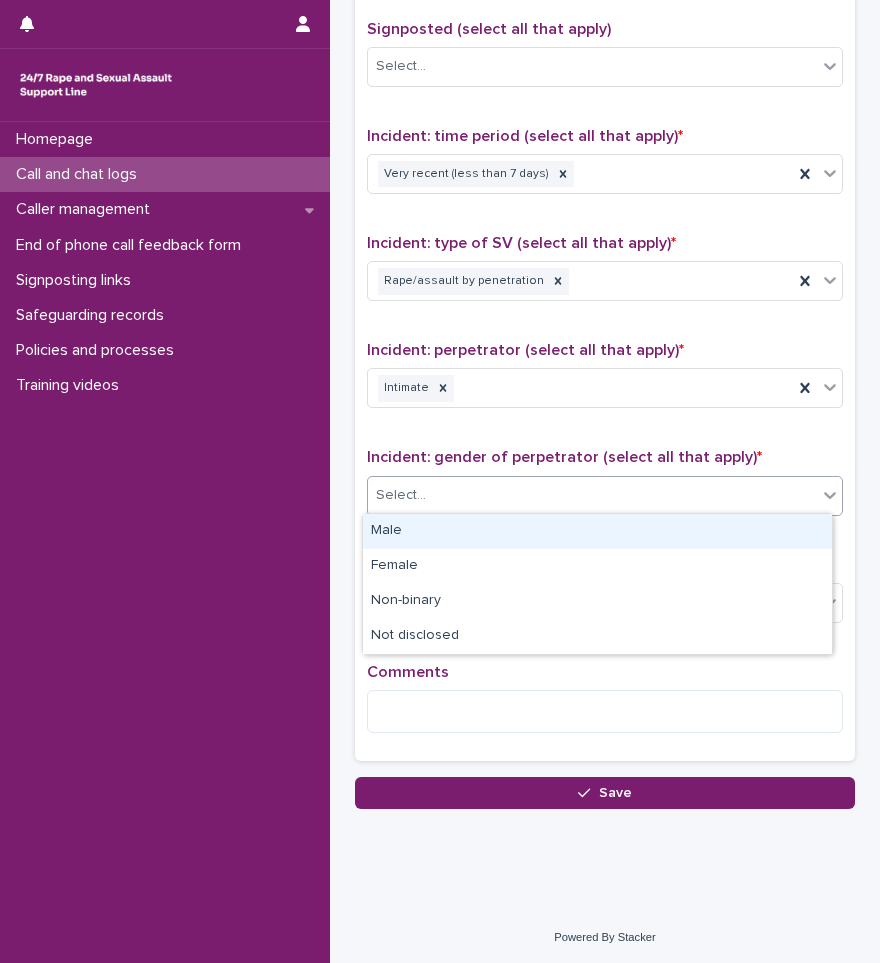 click on "Select..." at bounding box center [592, 495] 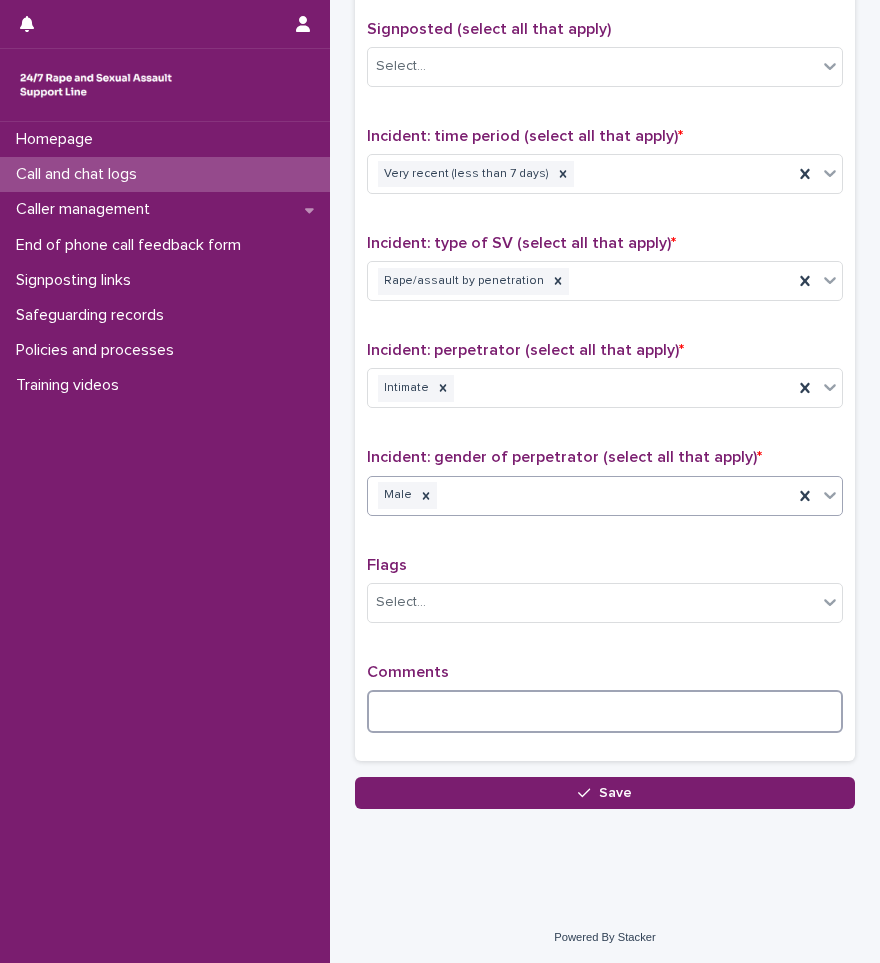 click at bounding box center (605, 711) 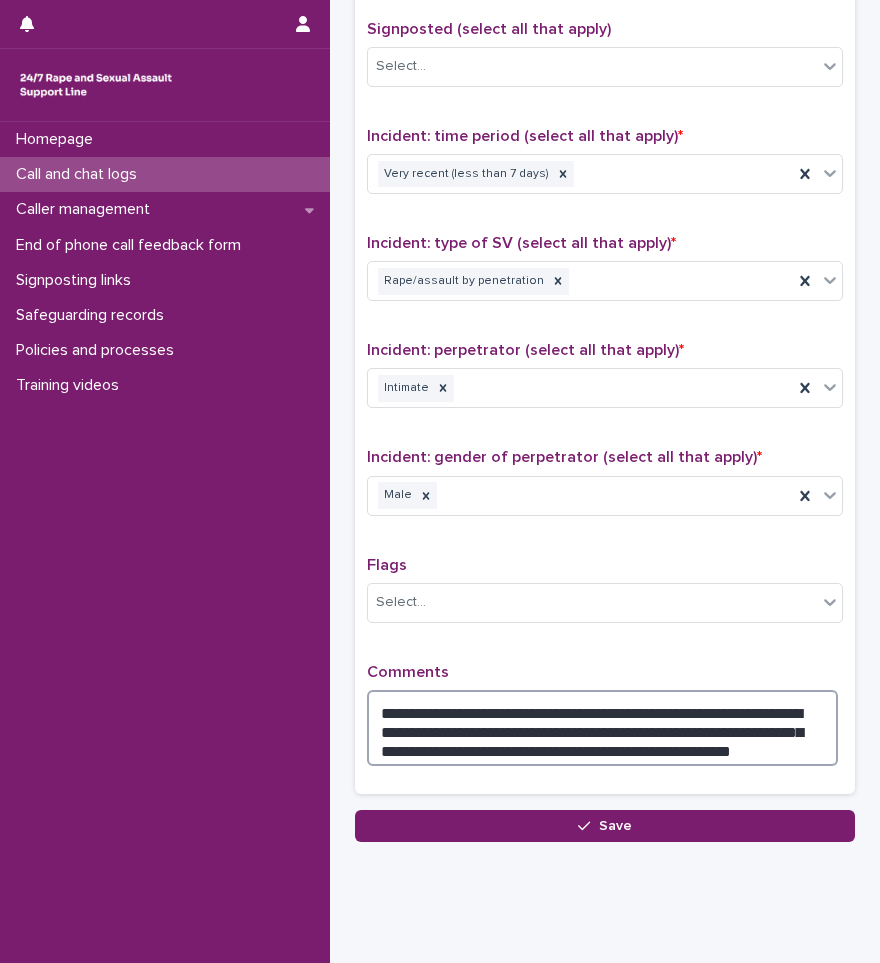 click on "**********" at bounding box center (602, 728) 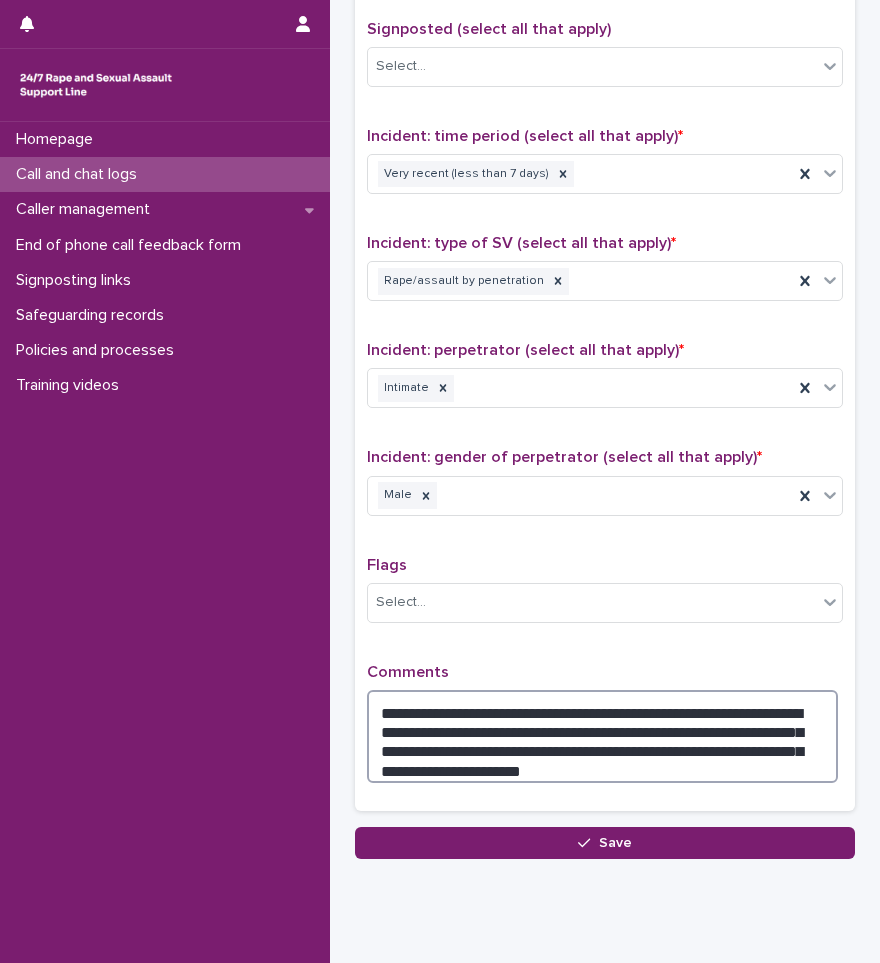 click on "**********" at bounding box center [602, 736] 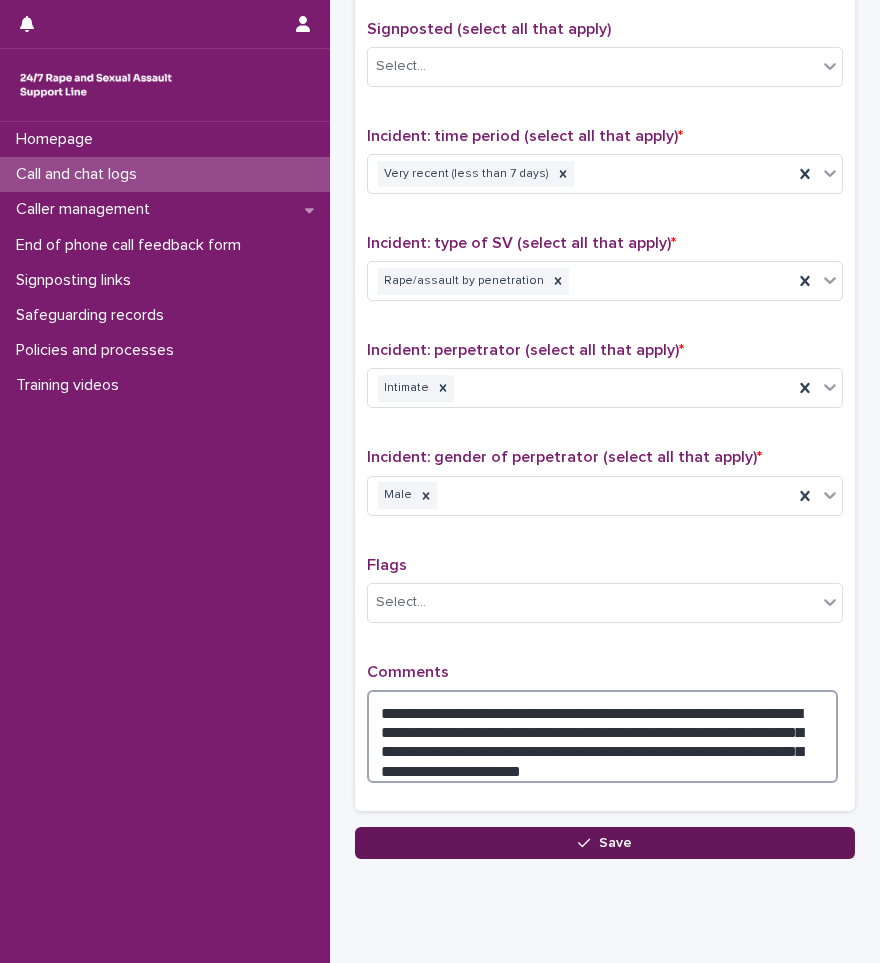 type on "**********" 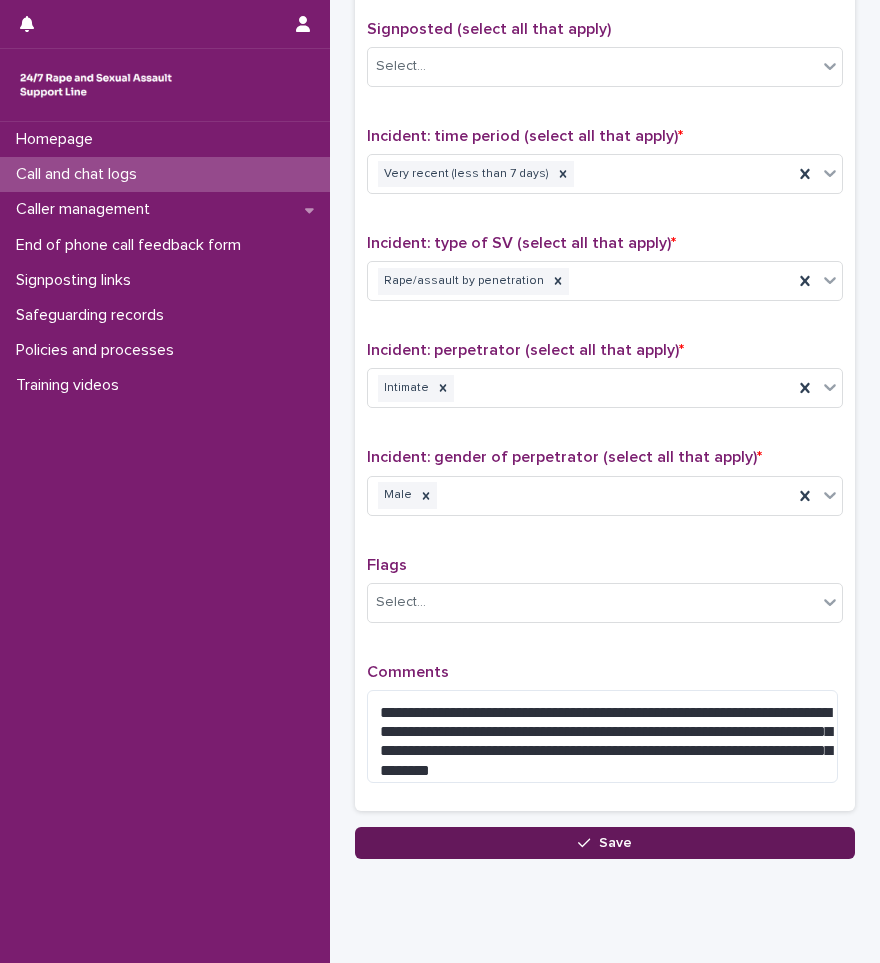 click on "Save" at bounding box center (605, 843) 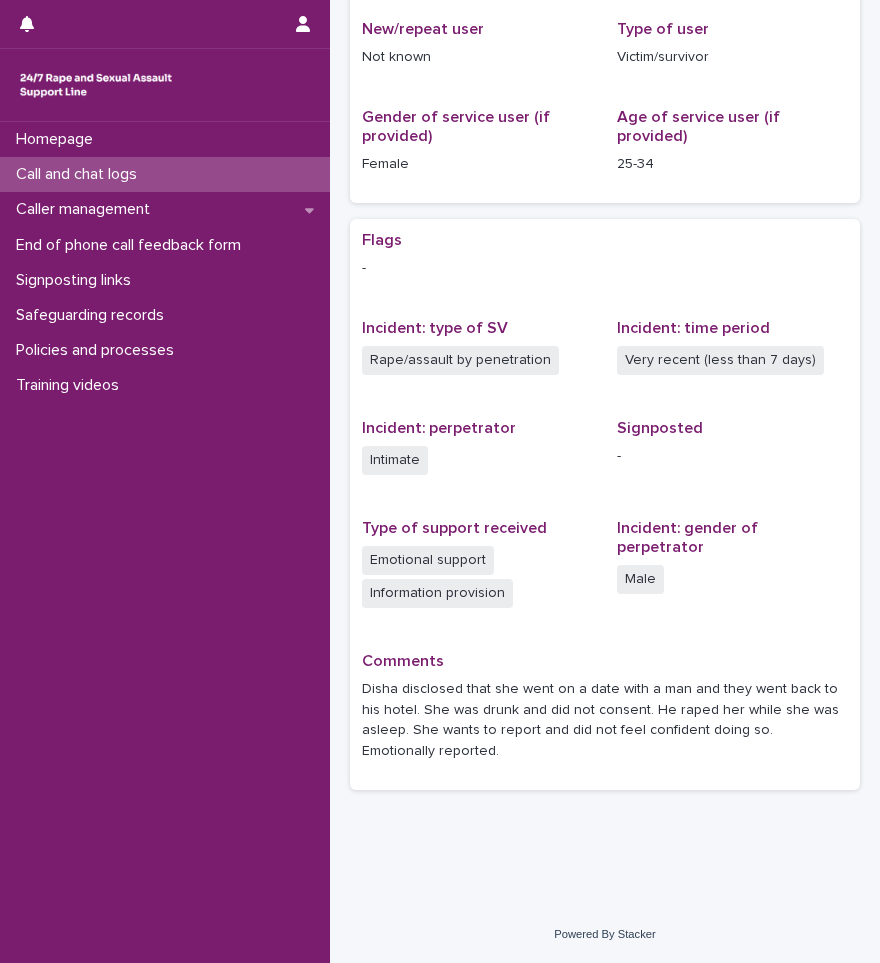 scroll, scrollTop: 0, scrollLeft: 0, axis: both 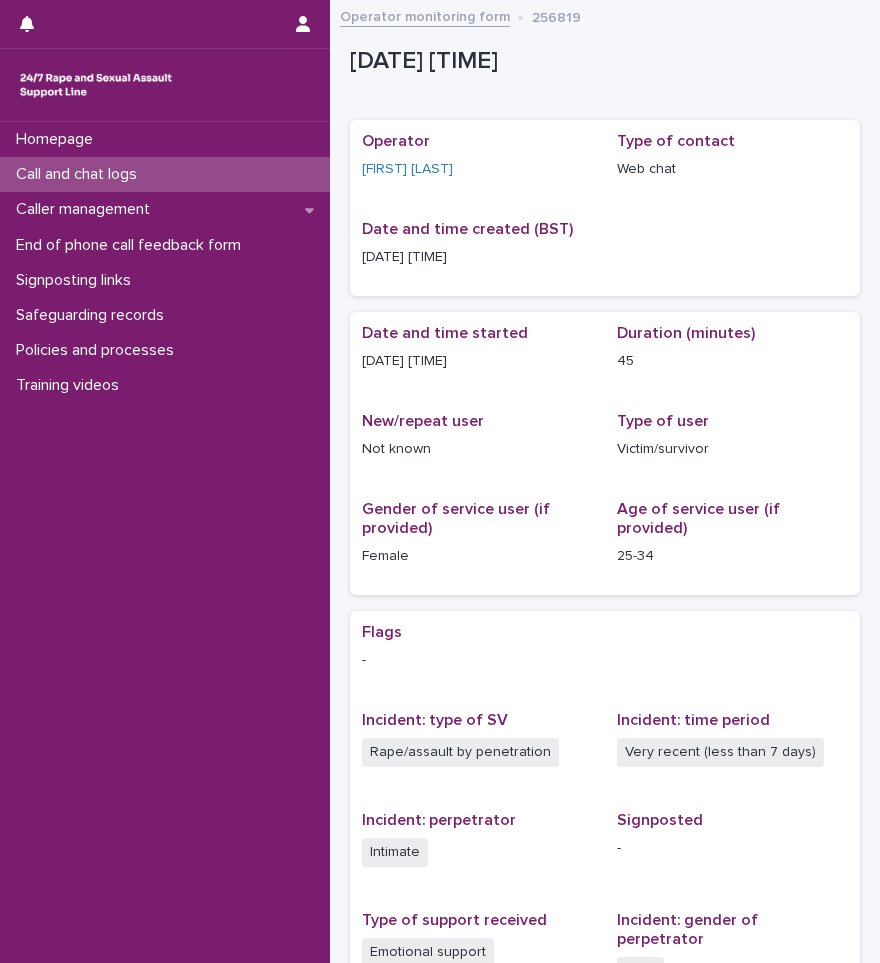click on "Call and chat logs" at bounding box center (165, 174) 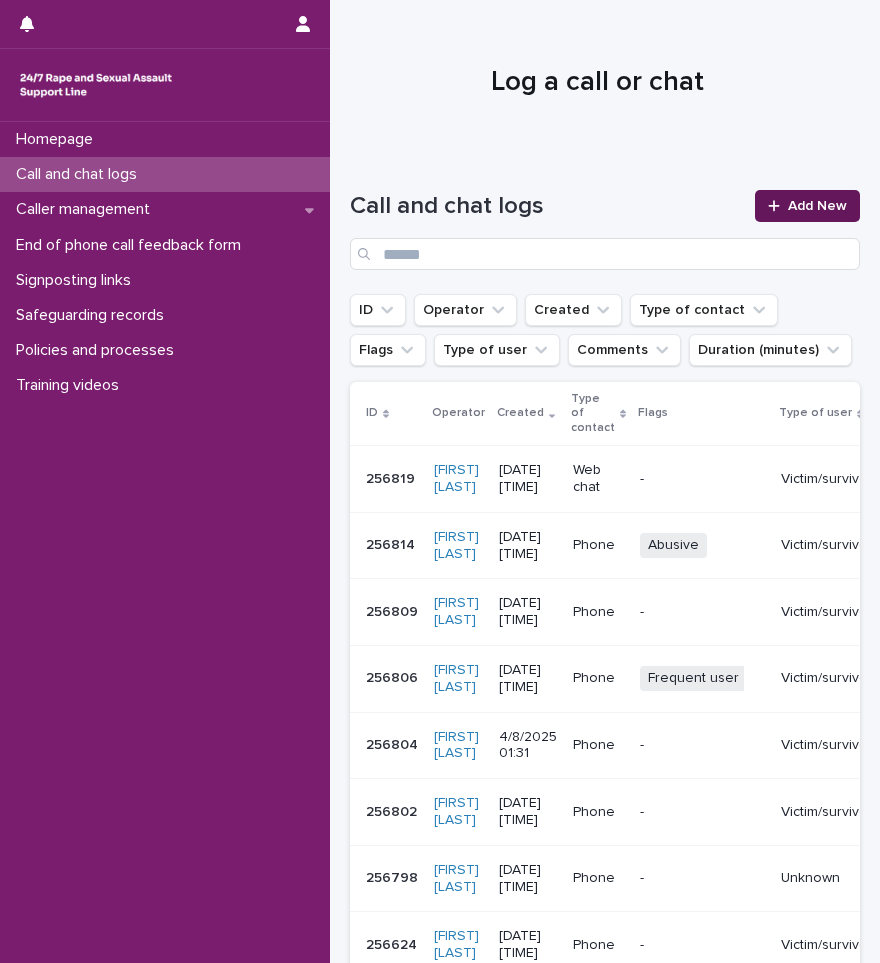 click on "Add New" at bounding box center (807, 206) 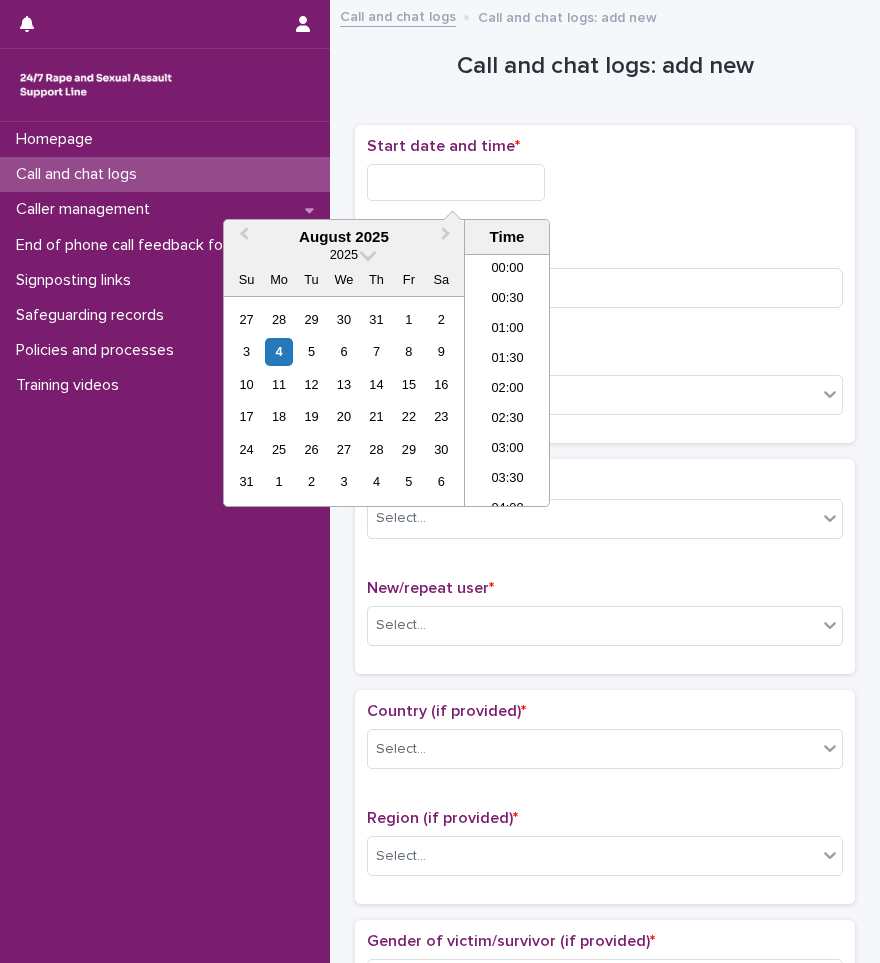 click at bounding box center [456, 182] 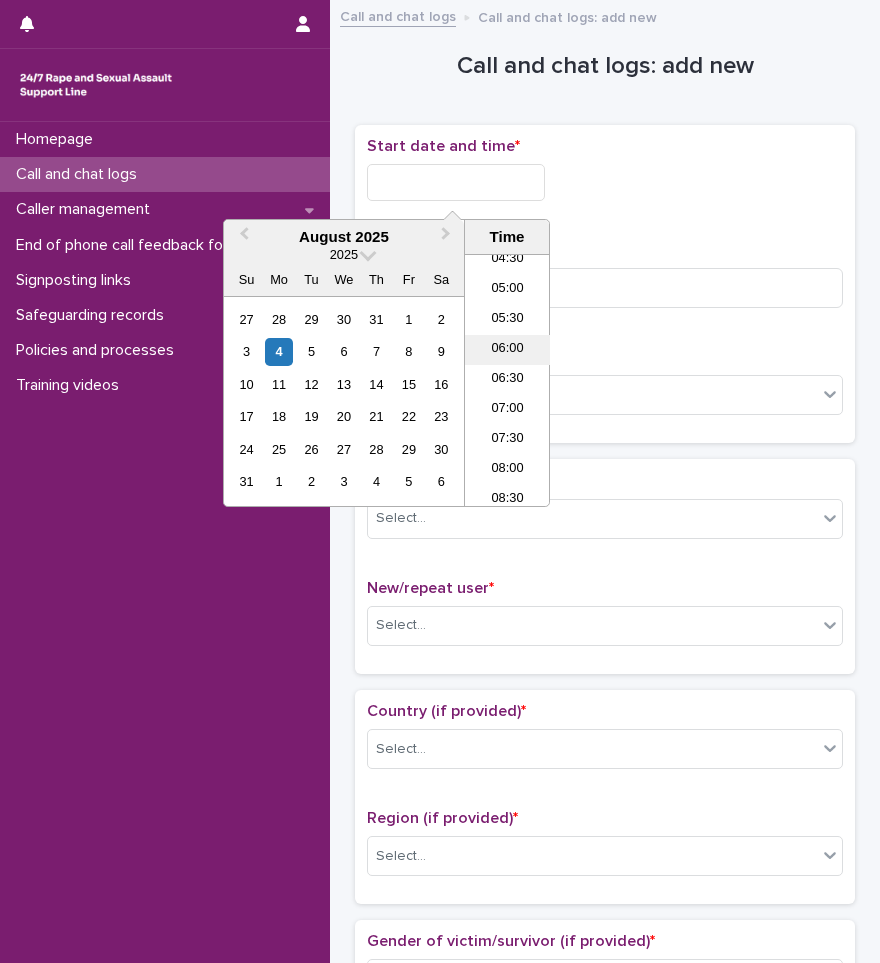 click on "06:00" at bounding box center [507, 350] 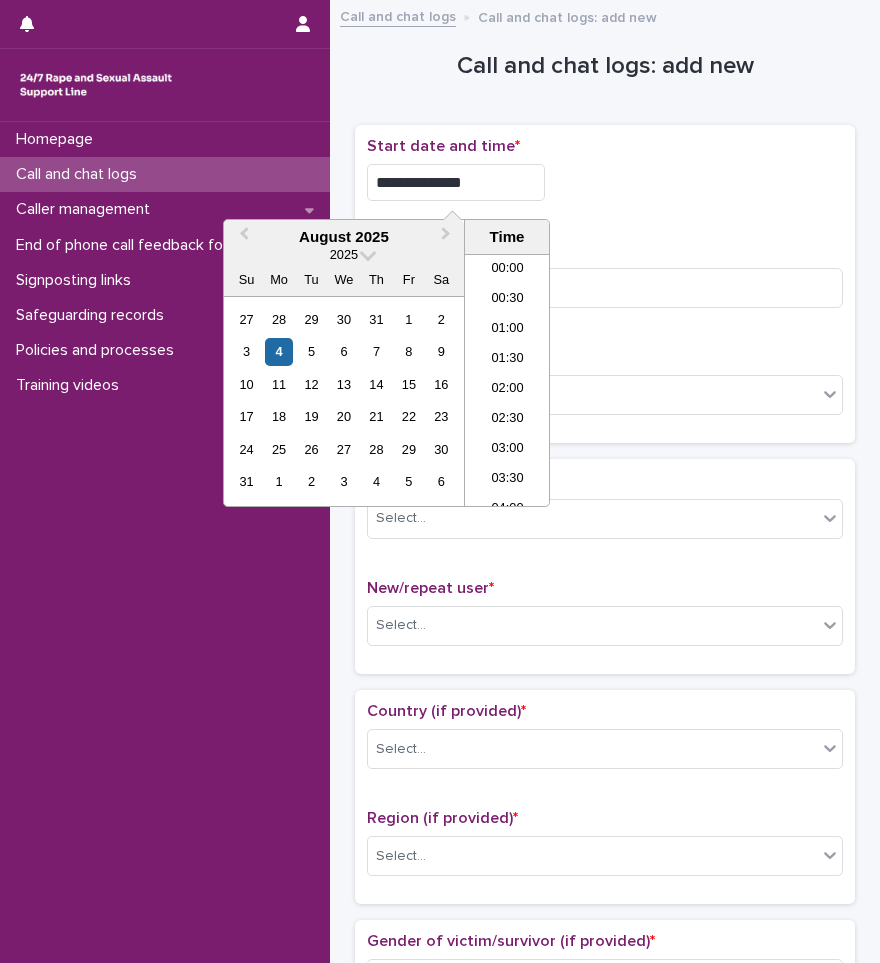 click on "**********" at bounding box center (456, 182) 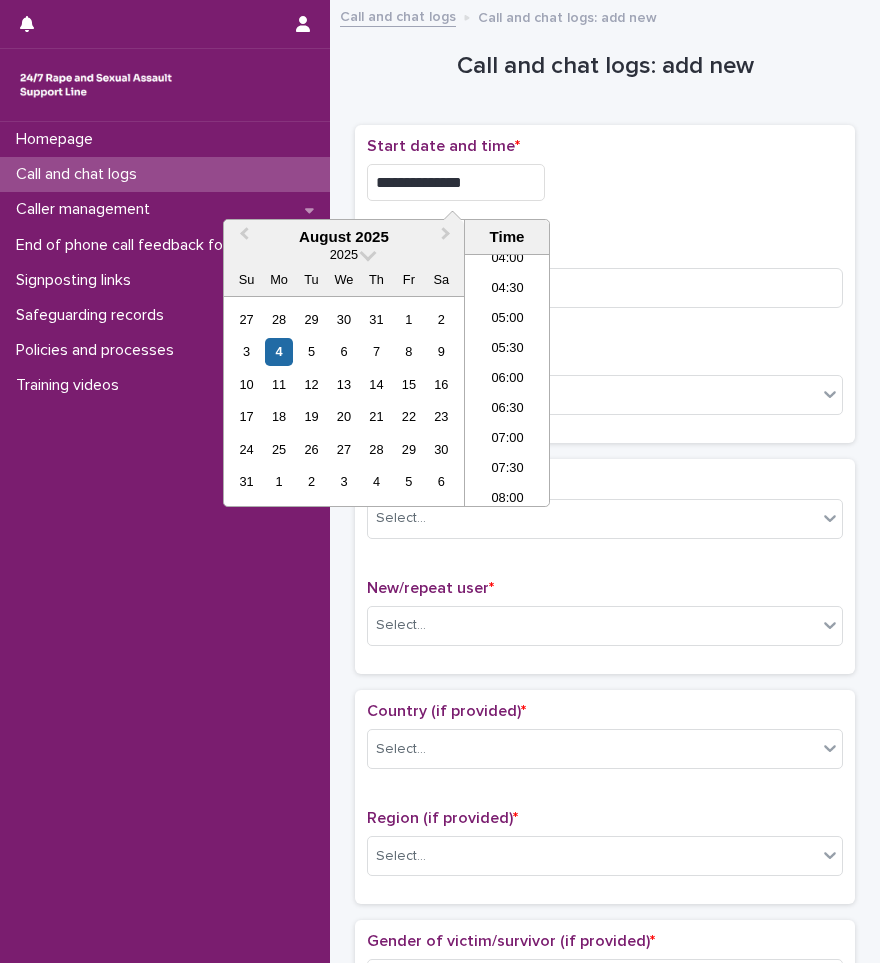 type on "**********" 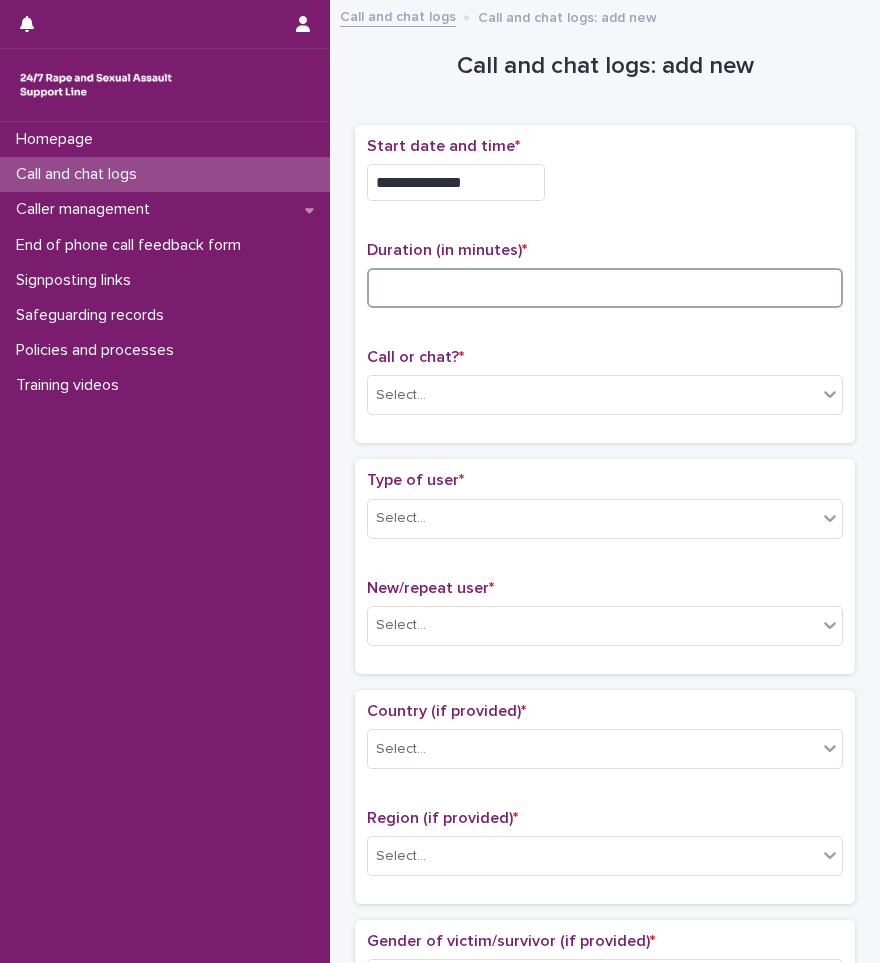 click at bounding box center (605, 288) 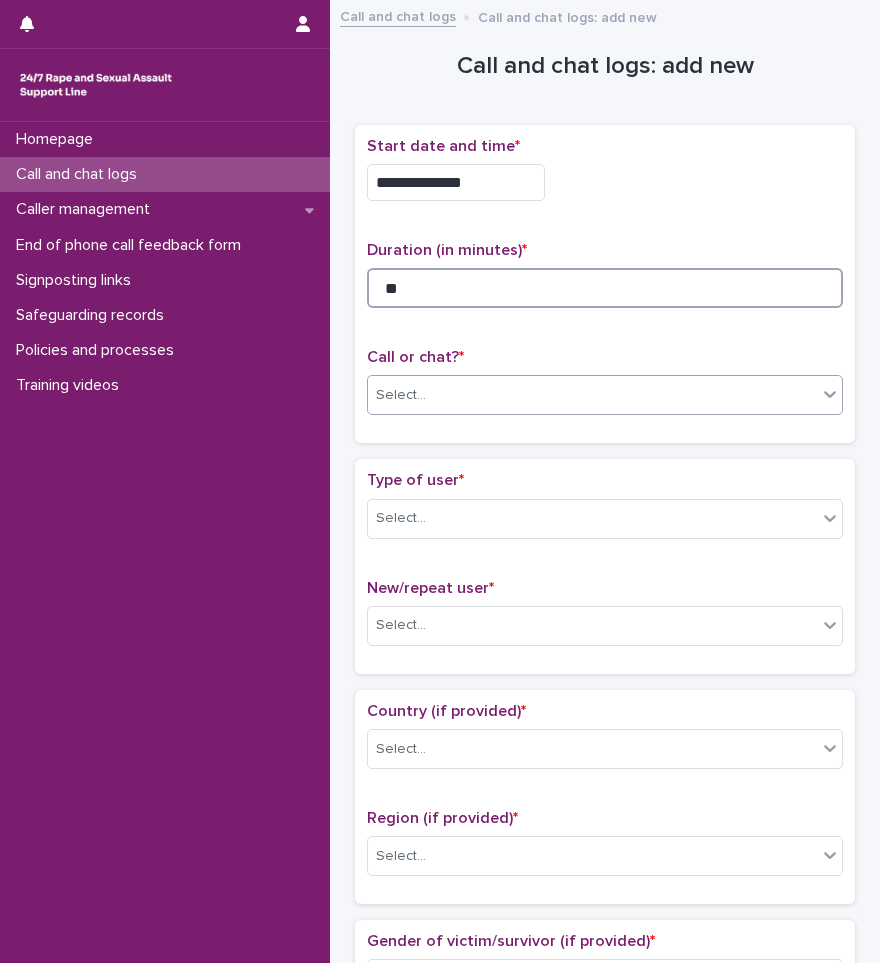 type on "**" 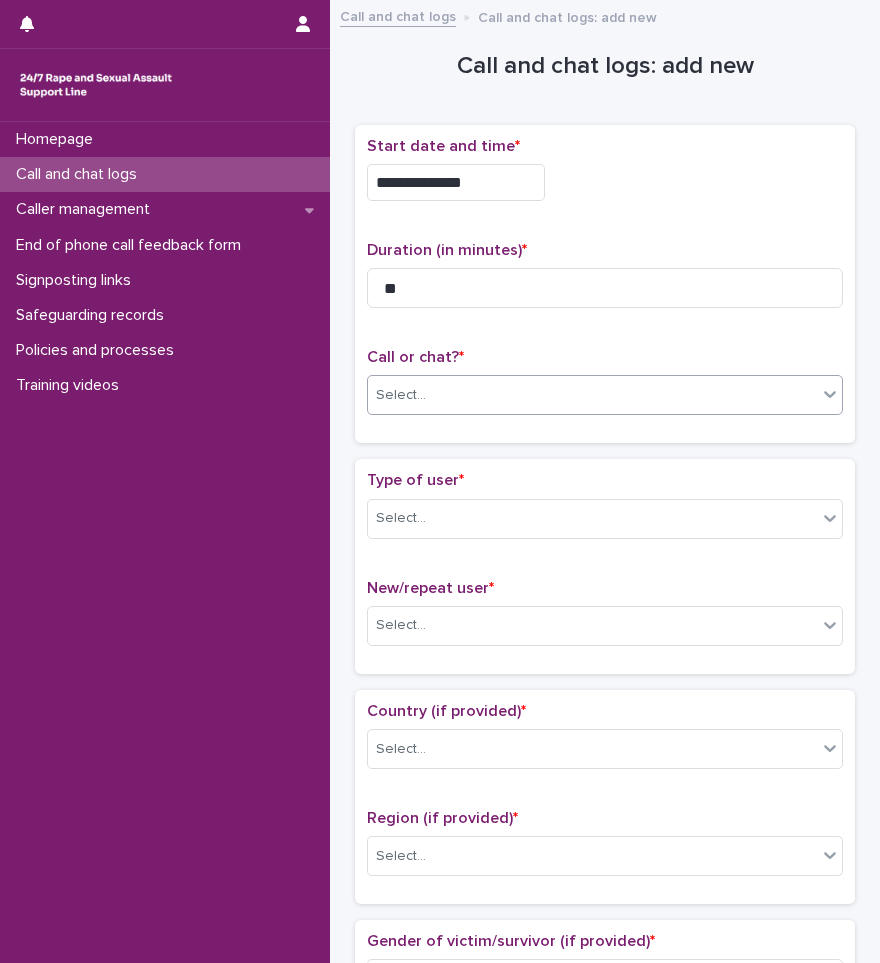 click on "Select..." at bounding box center [592, 395] 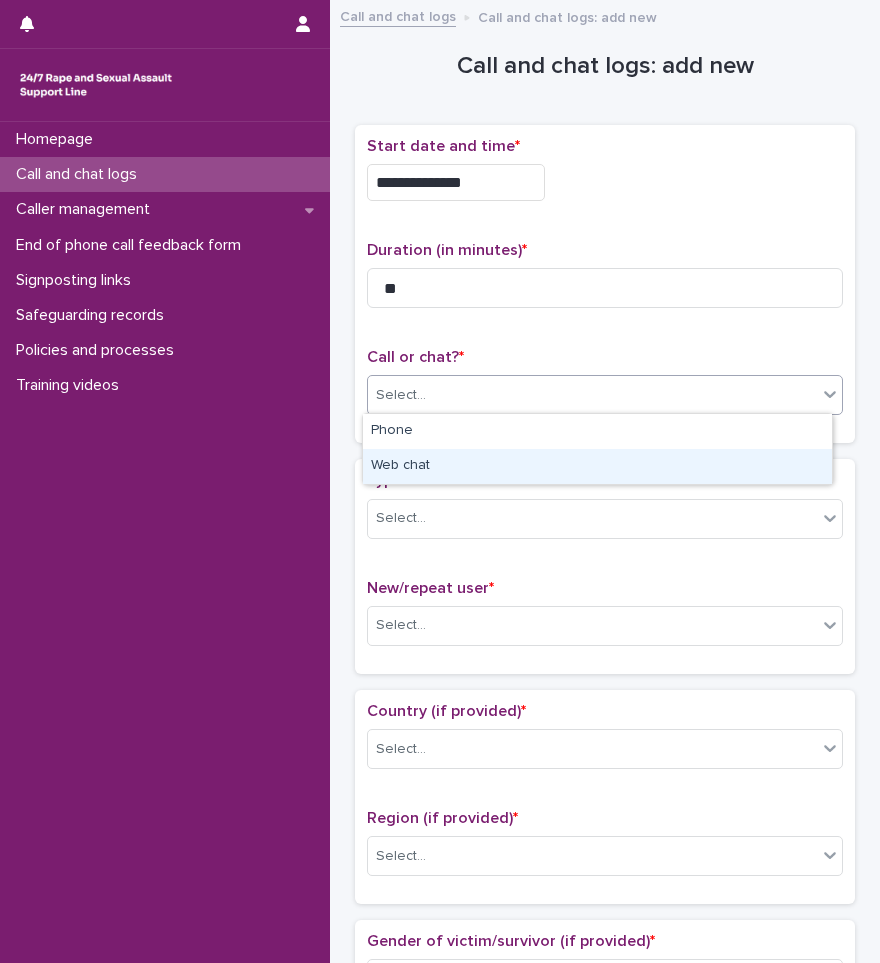 click on "Web chat" at bounding box center [597, 466] 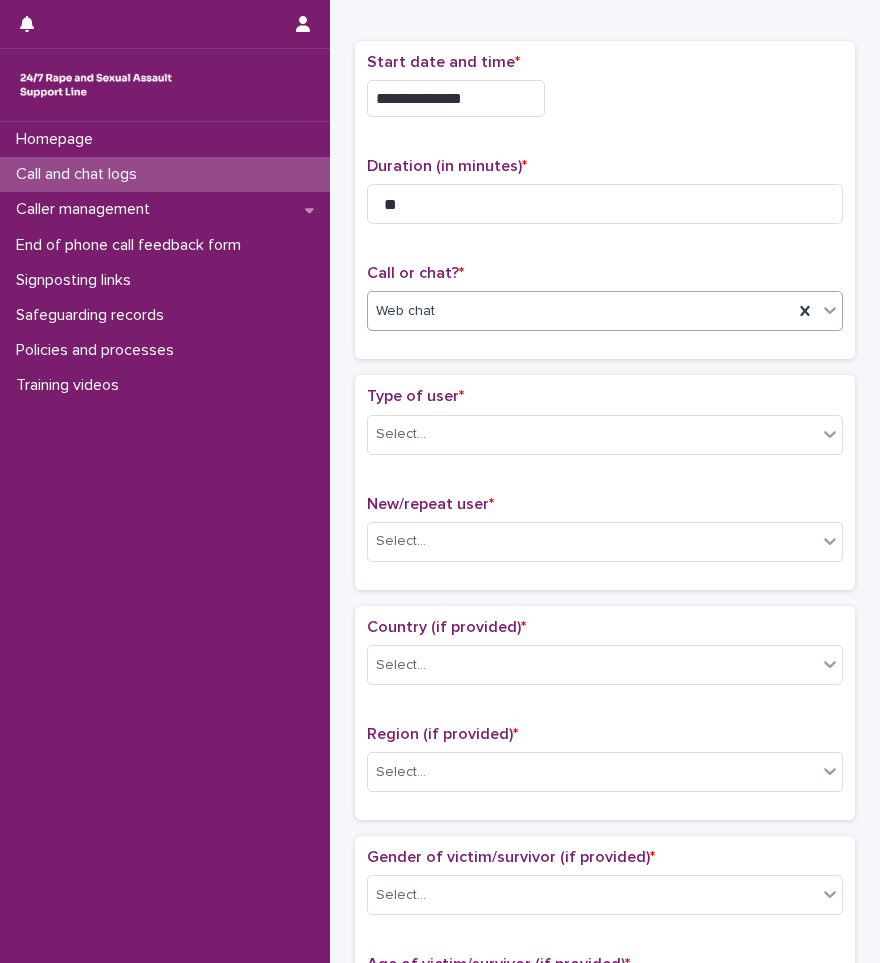 scroll, scrollTop: 200, scrollLeft: 0, axis: vertical 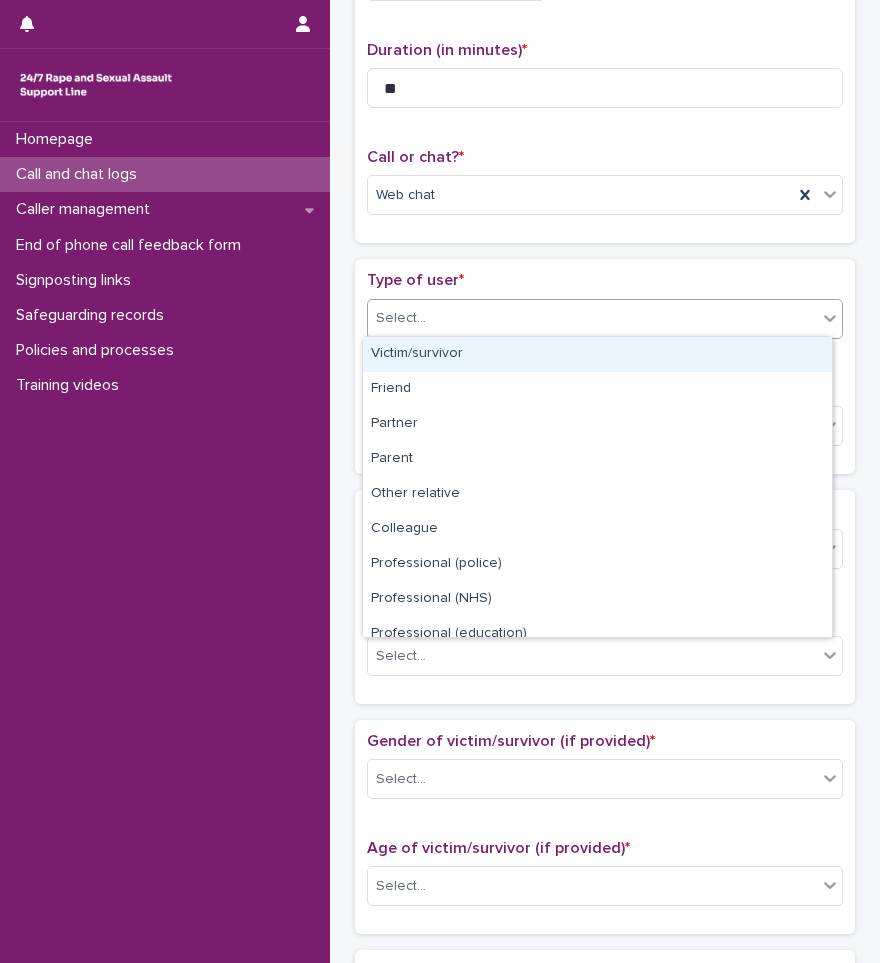 click on "Select..." at bounding box center [592, 318] 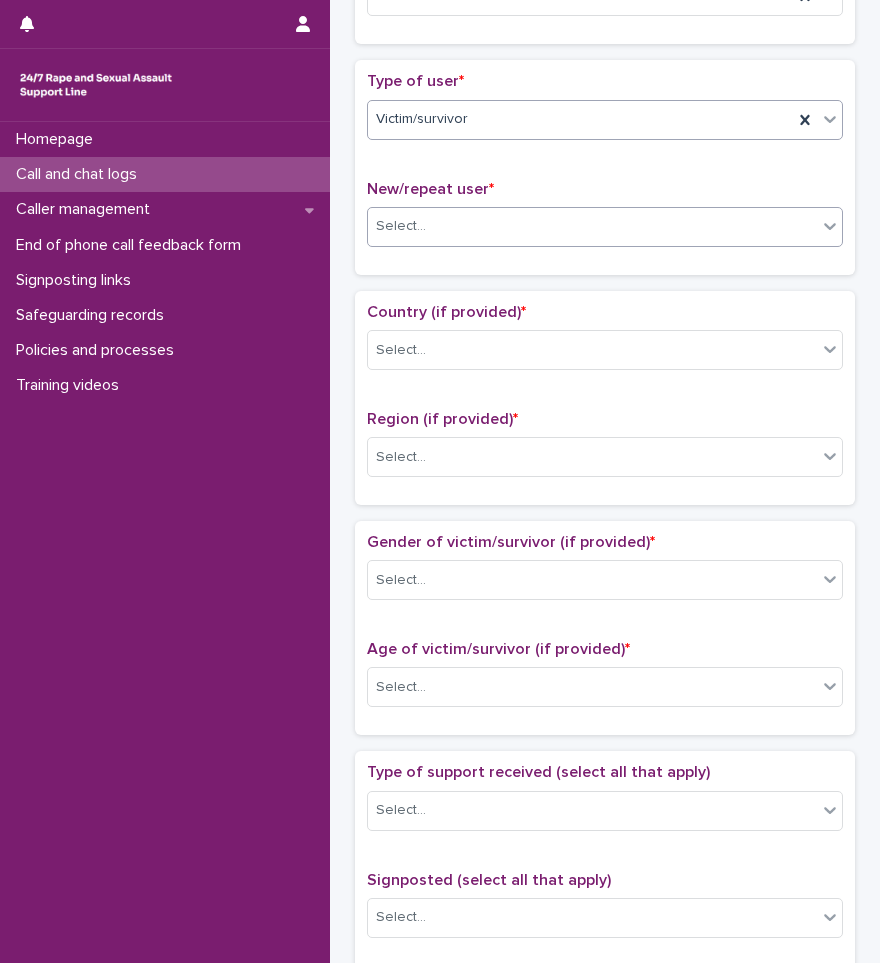 scroll, scrollTop: 400, scrollLeft: 0, axis: vertical 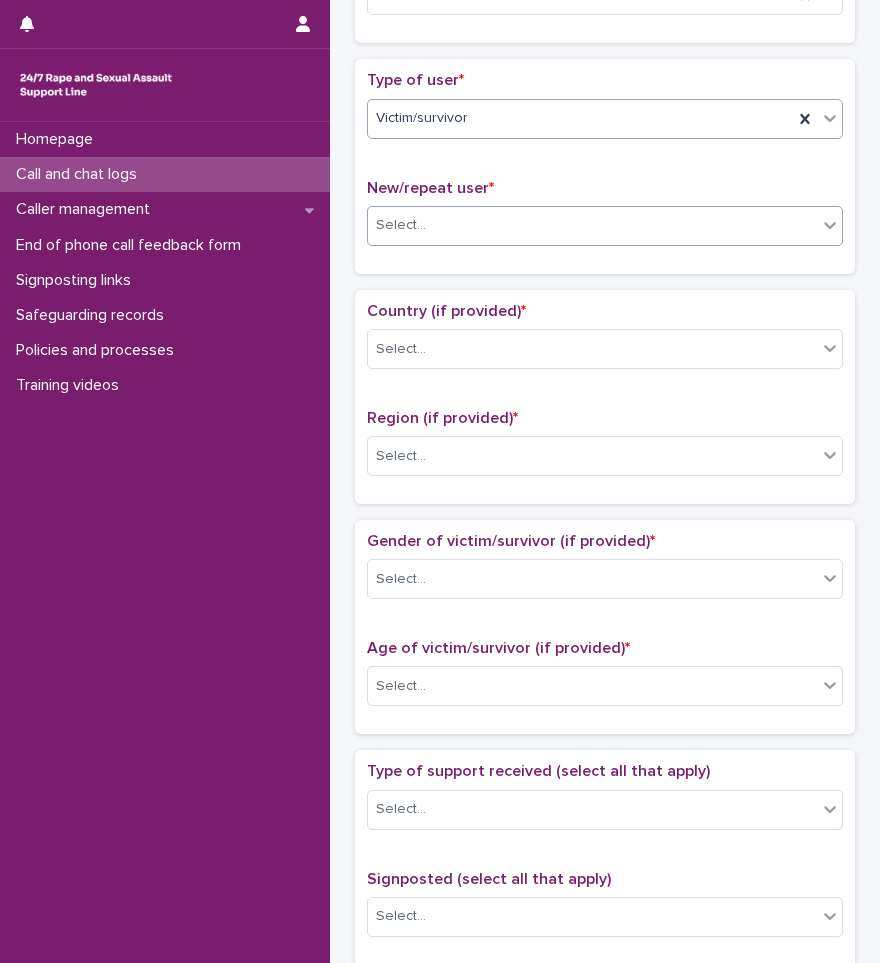 click on "Select..." at bounding box center [592, 225] 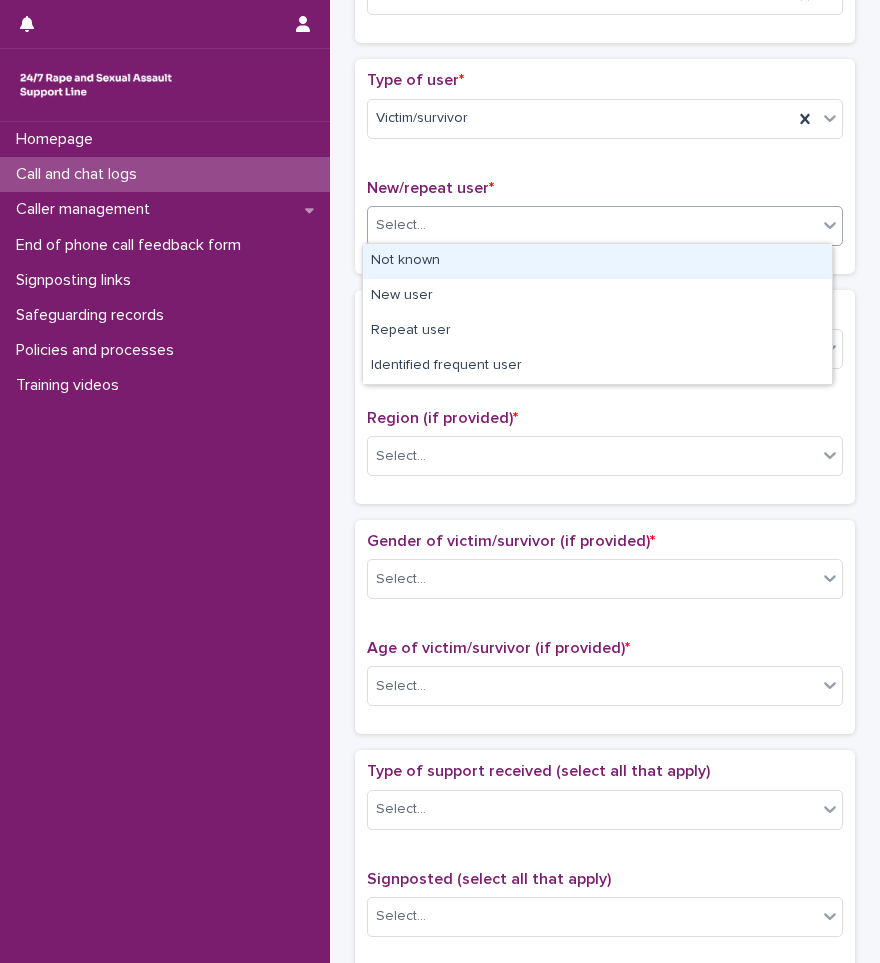 click on "Not known" at bounding box center [597, 261] 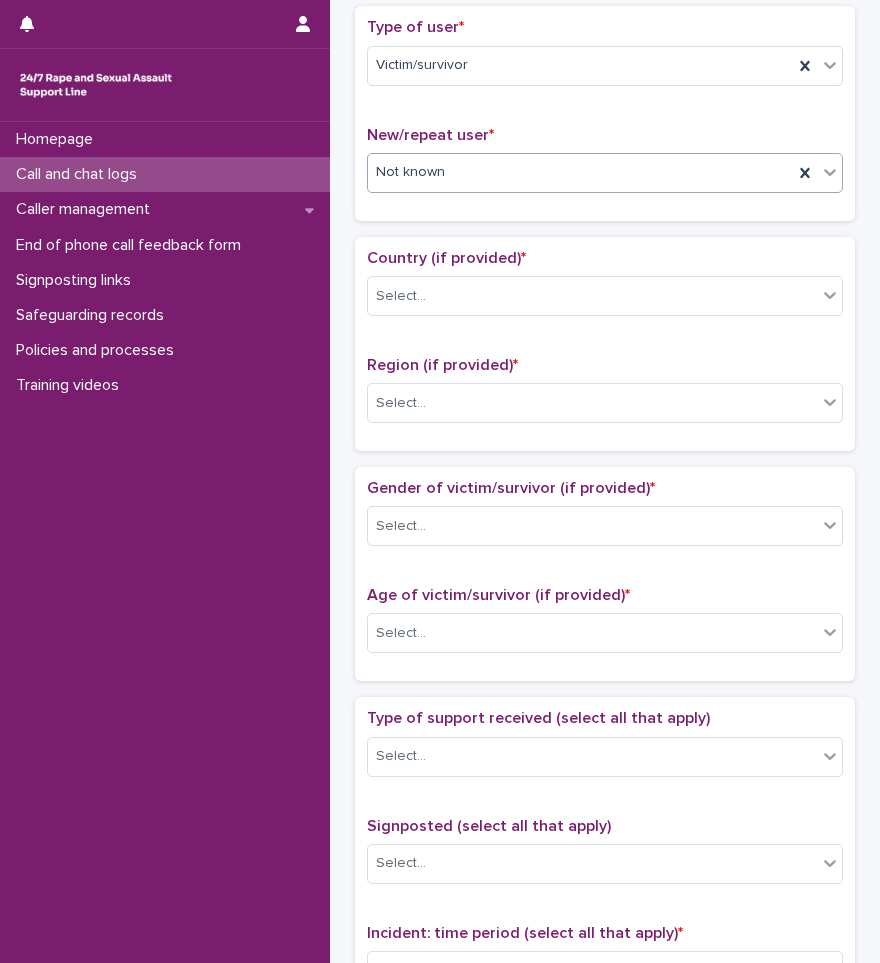 scroll, scrollTop: 500, scrollLeft: 0, axis: vertical 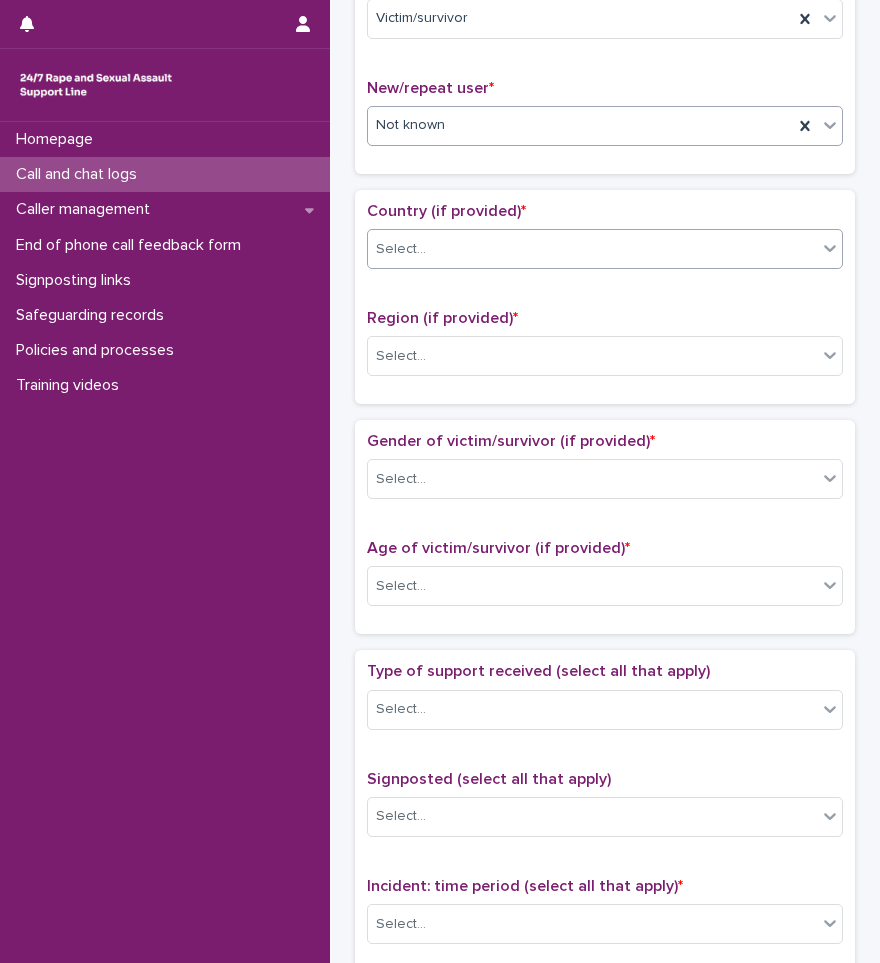 click on "Select..." at bounding box center (592, 249) 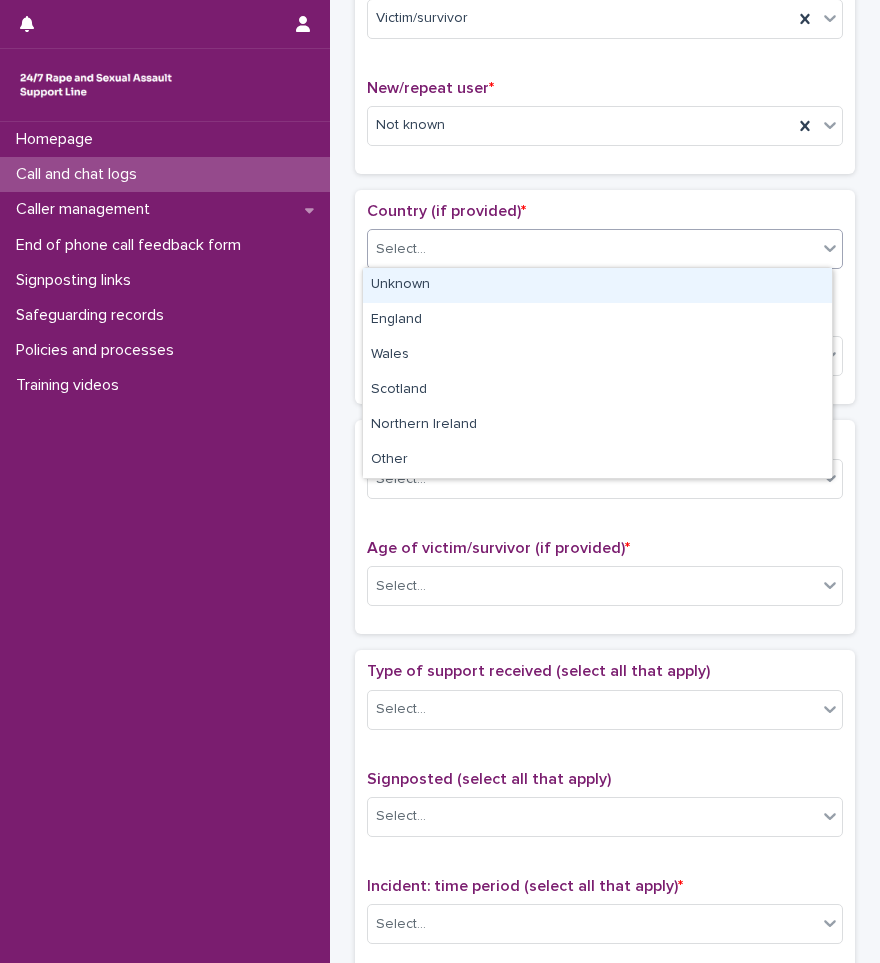 click on "Unknown" at bounding box center (597, 285) 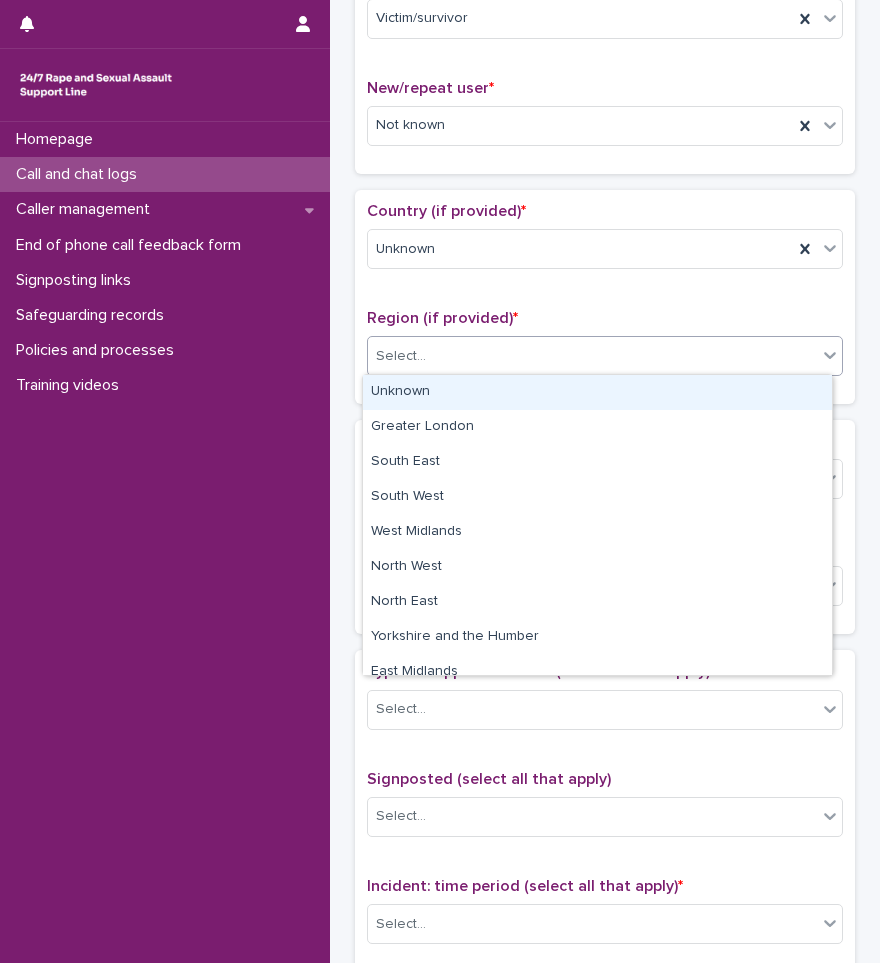 click on "Select..." at bounding box center (592, 356) 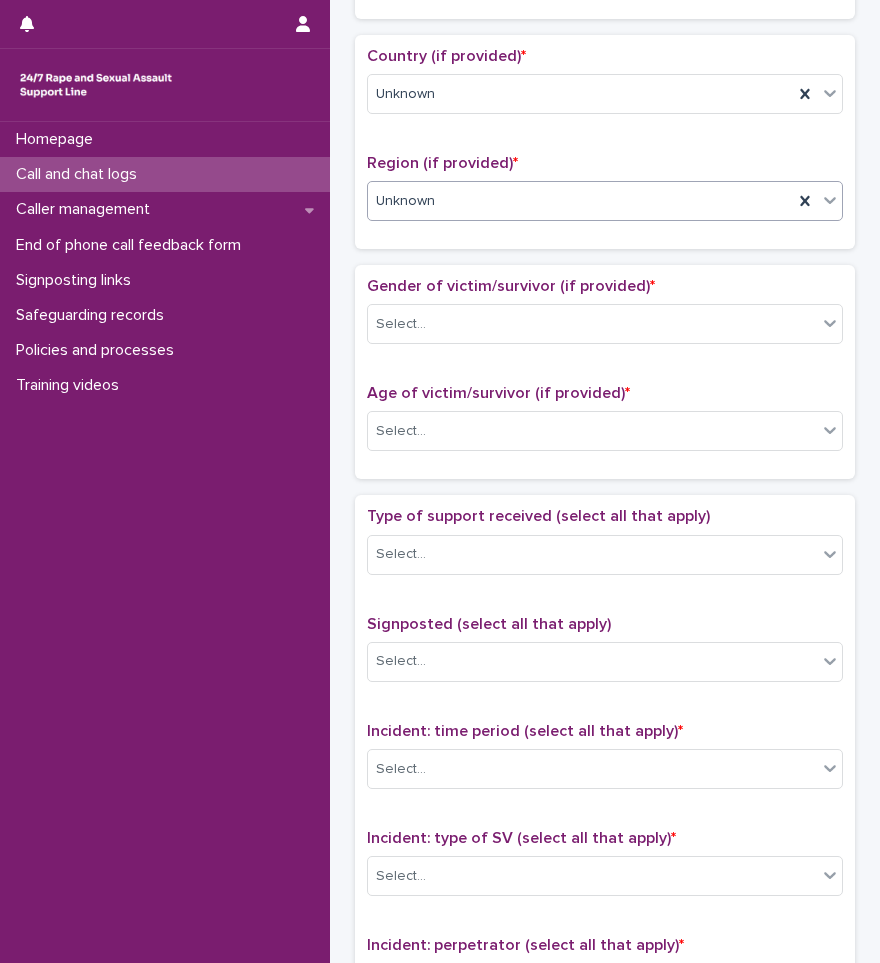 scroll, scrollTop: 700, scrollLeft: 0, axis: vertical 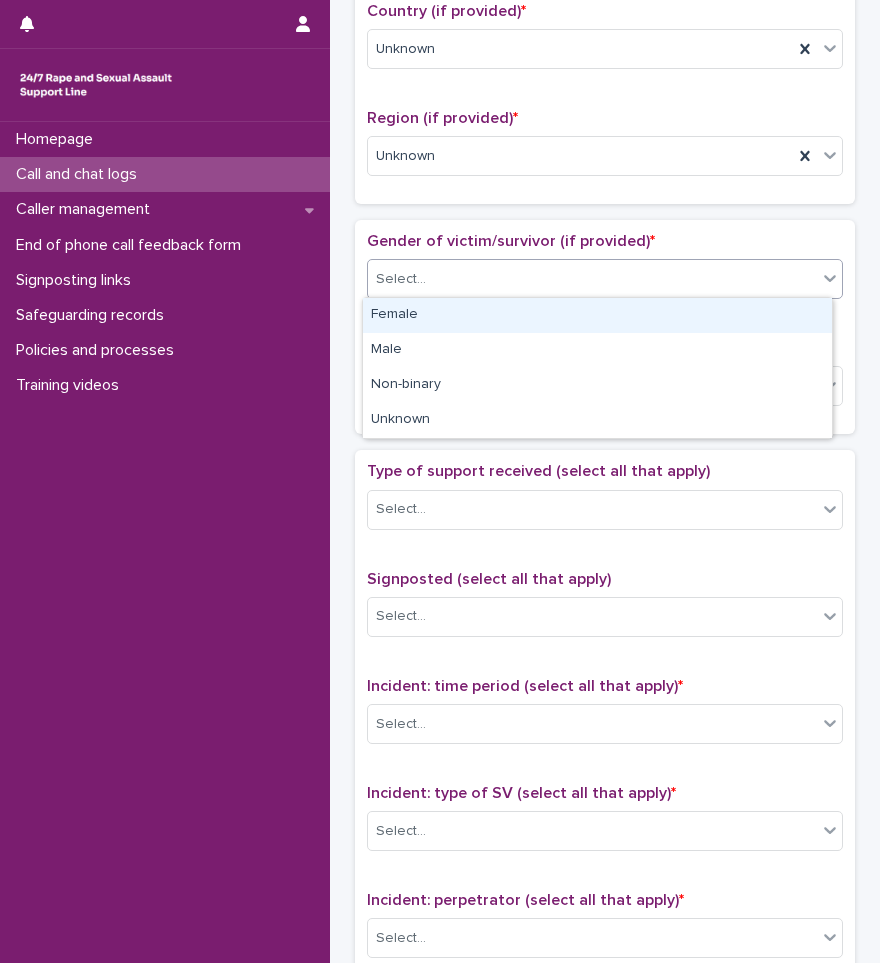 click on "Select..." at bounding box center (592, 279) 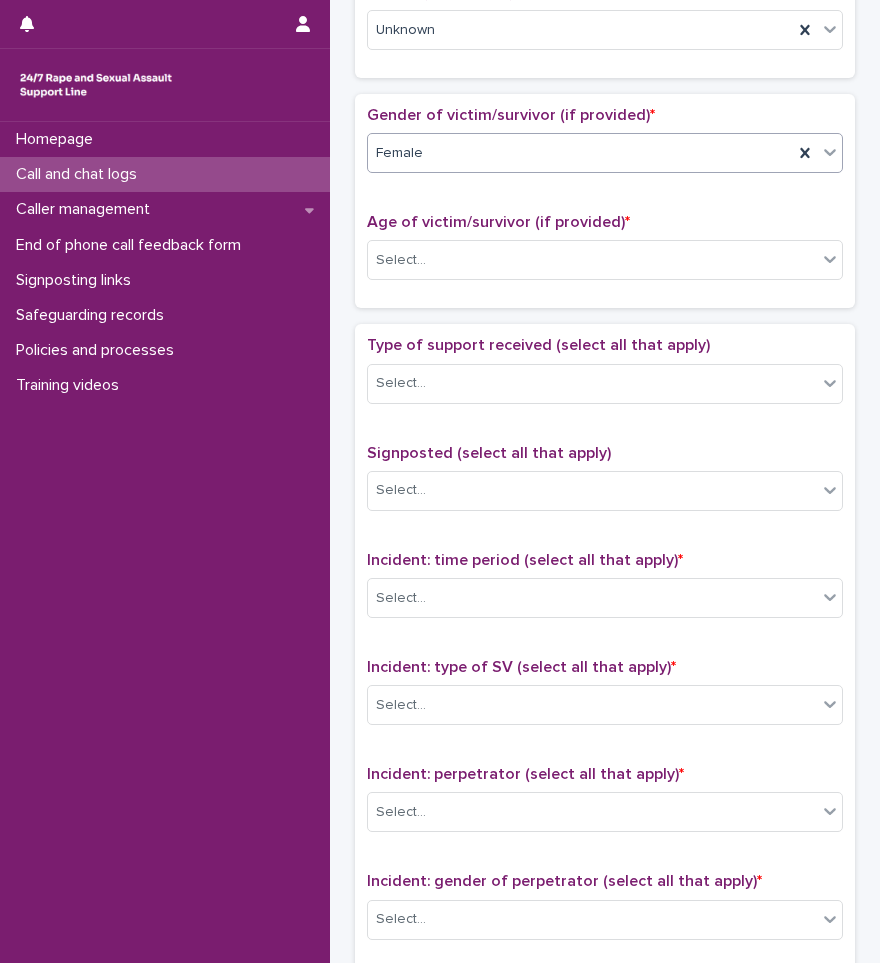 scroll, scrollTop: 900, scrollLeft: 0, axis: vertical 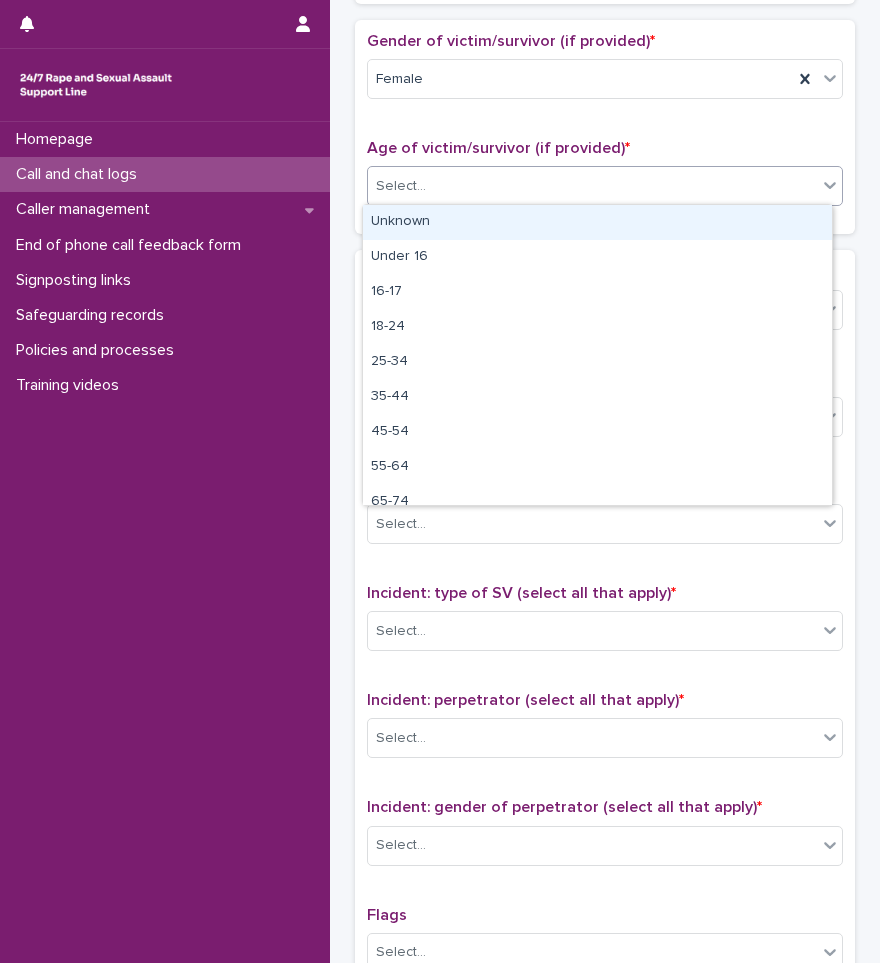 click on "Select..." at bounding box center [592, 186] 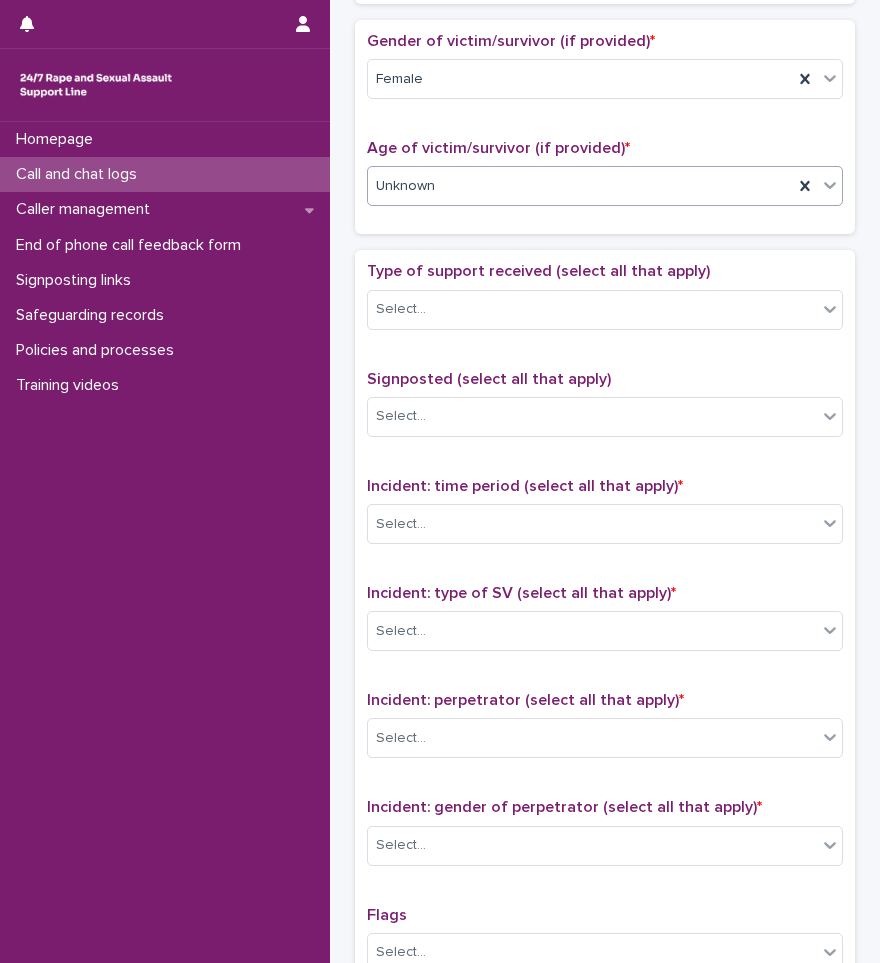 scroll, scrollTop: 1000, scrollLeft: 0, axis: vertical 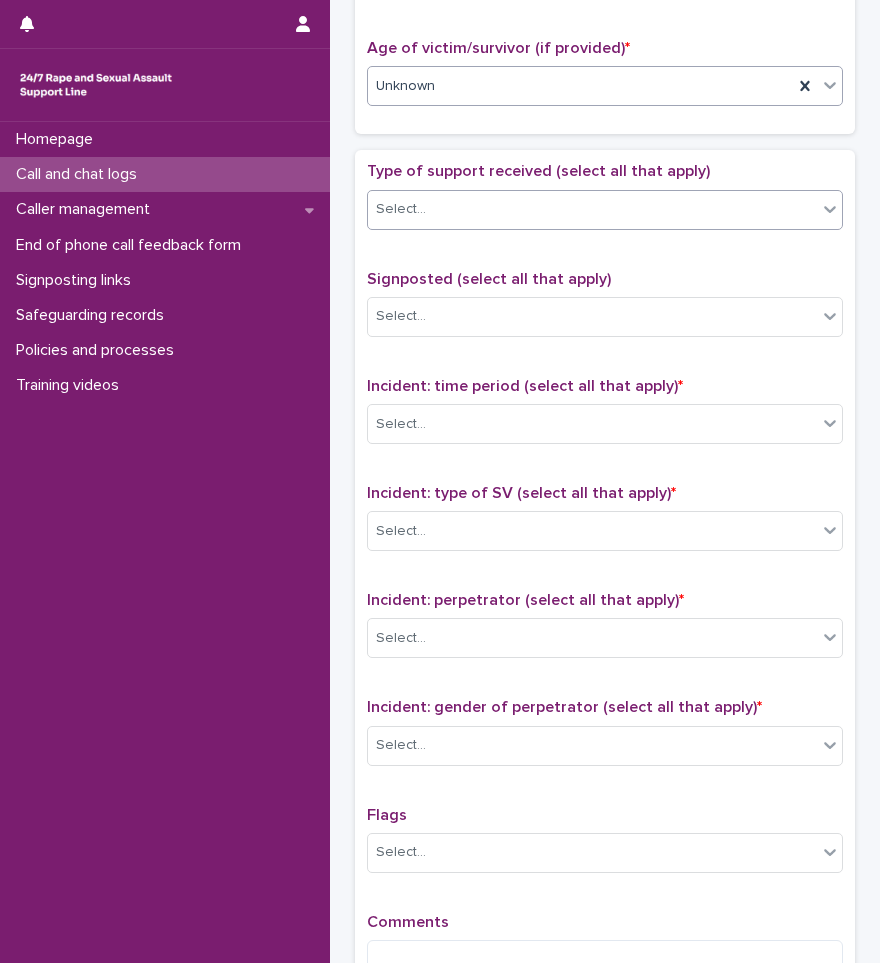 click on "Select..." at bounding box center (592, 209) 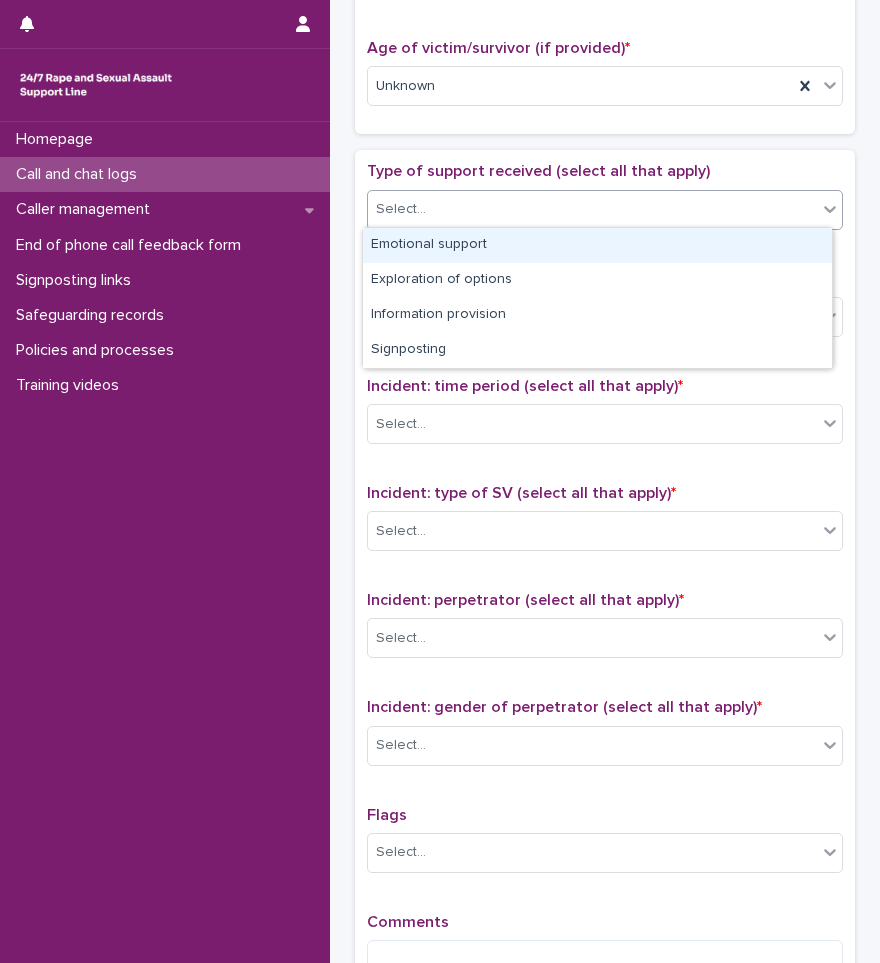 click on "Emotional support" at bounding box center [597, 245] 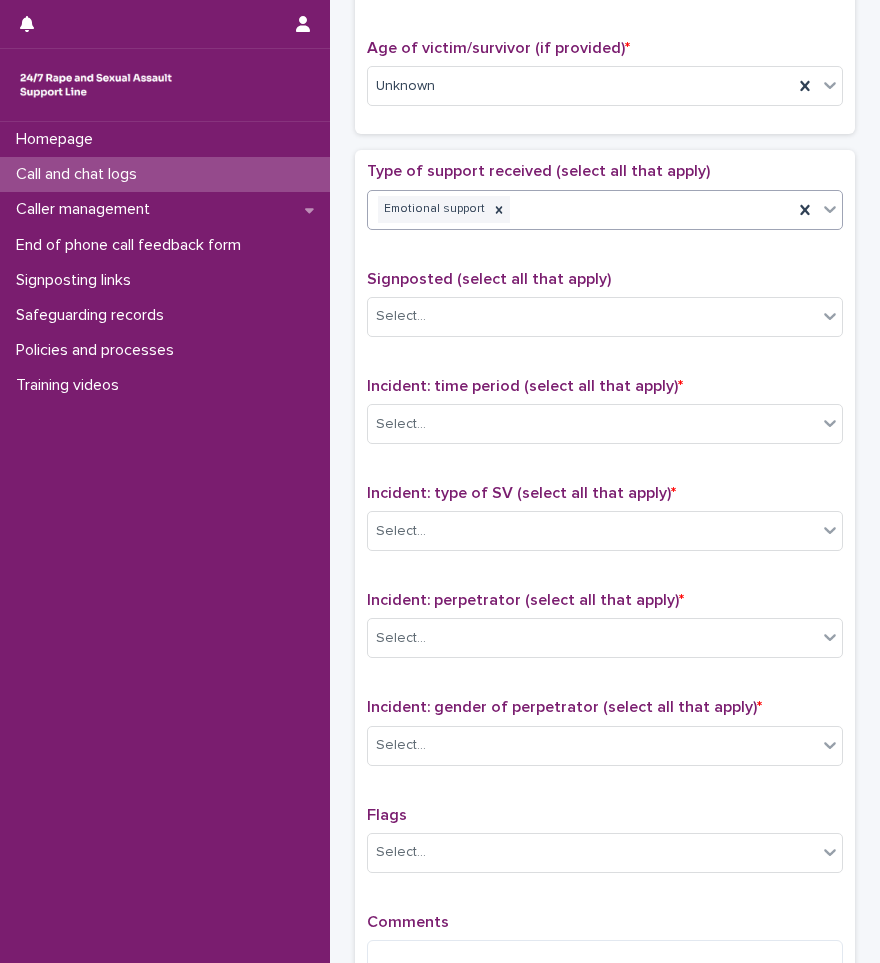 click on "Emotional support" at bounding box center [580, 209] 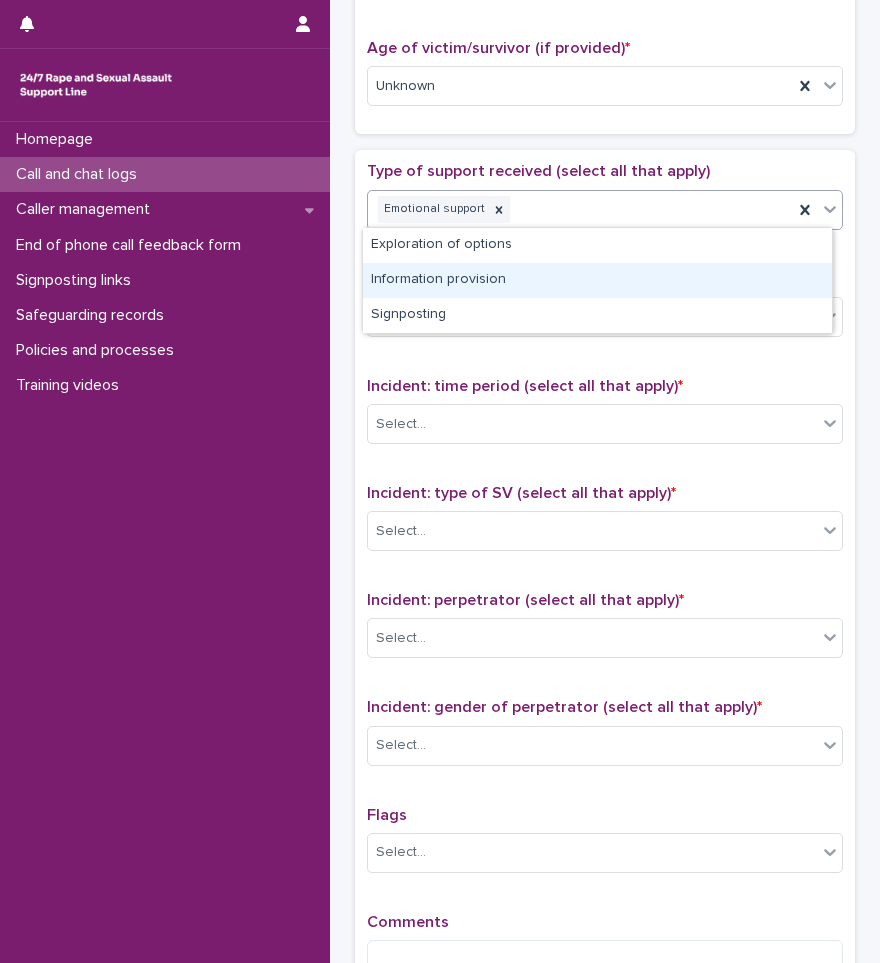 click on "Information provision" at bounding box center (597, 280) 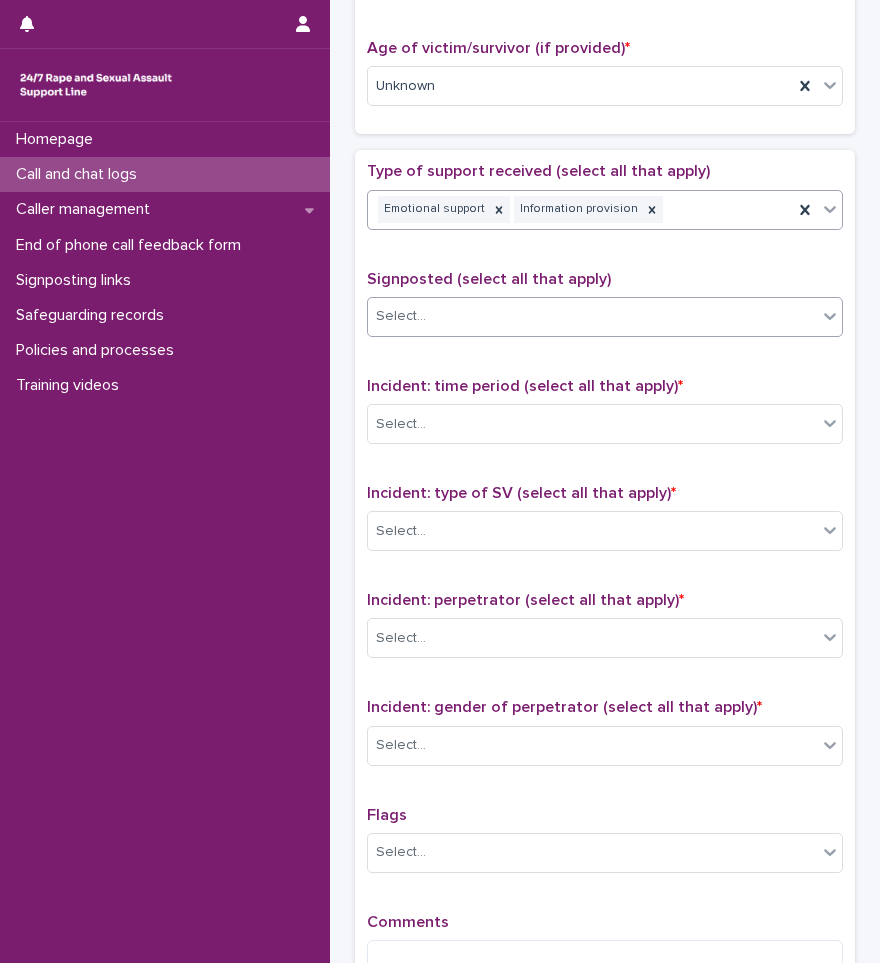 click on "Select..." at bounding box center [605, 317] 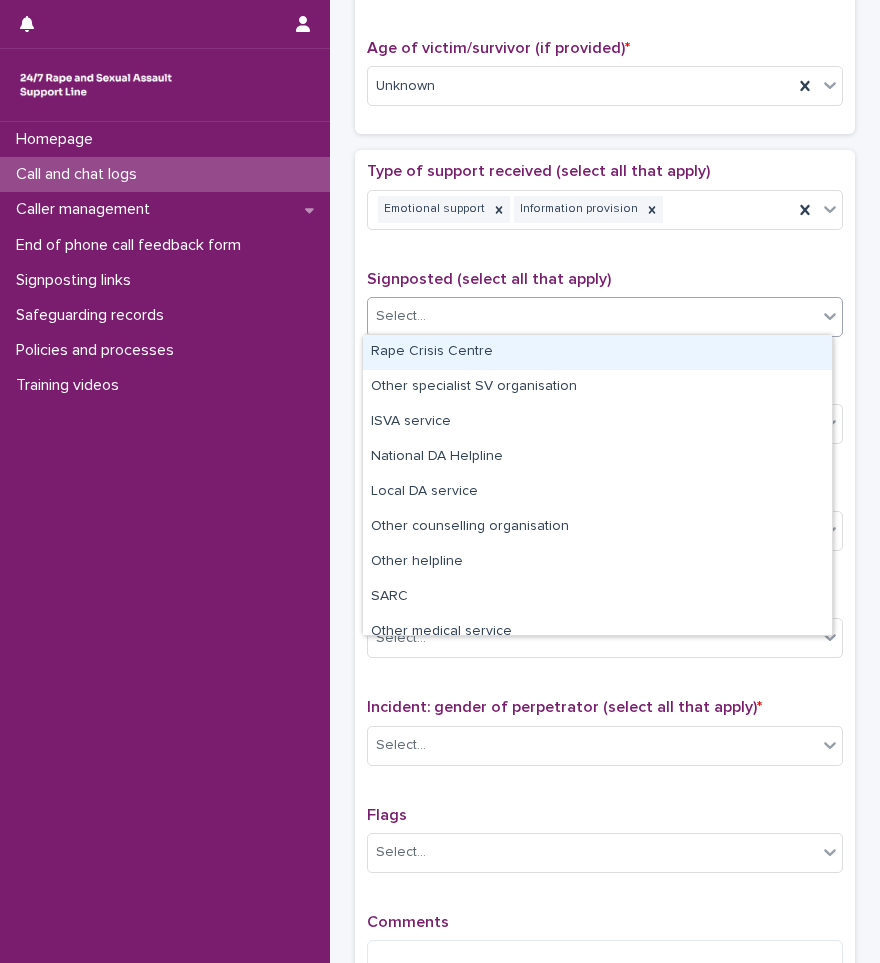 click on "Type of support received (select all that apply) Emotional support Information provision Signposted (select all that apply)      option Rape Crisis Centre focused, 1 of 12. 12 results available. Use Up and Down to choose options, press Enter to select the currently focused option, press Escape to exit the menu, press Tab to select the option and exit the menu. Select... Incident: time period (select all that apply) * Select... Incident: type of SV (select all that apply) * Select... Incident: perpetrator (select all that apply) * Select... Incident: gender of perpetrator (select all that apply) * Select... Flags Select... Comments" at bounding box center (605, 580) 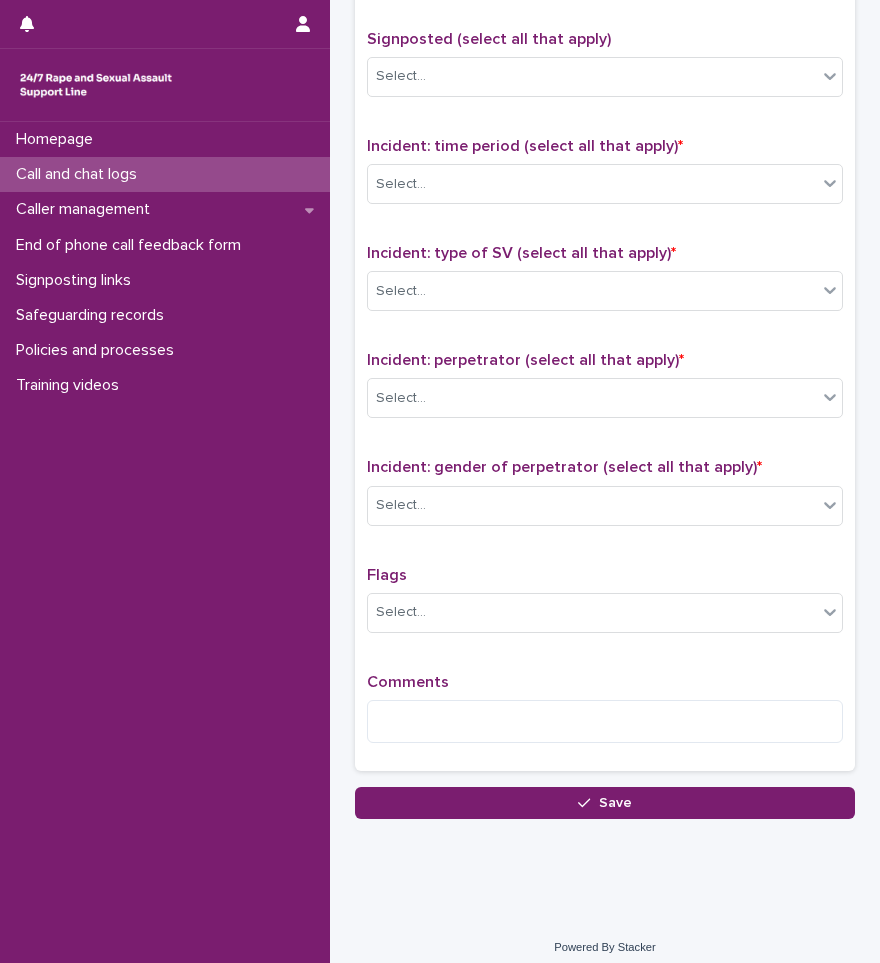 scroll, scrollTop: 1250, scrollLeft: 0, axis: vertical 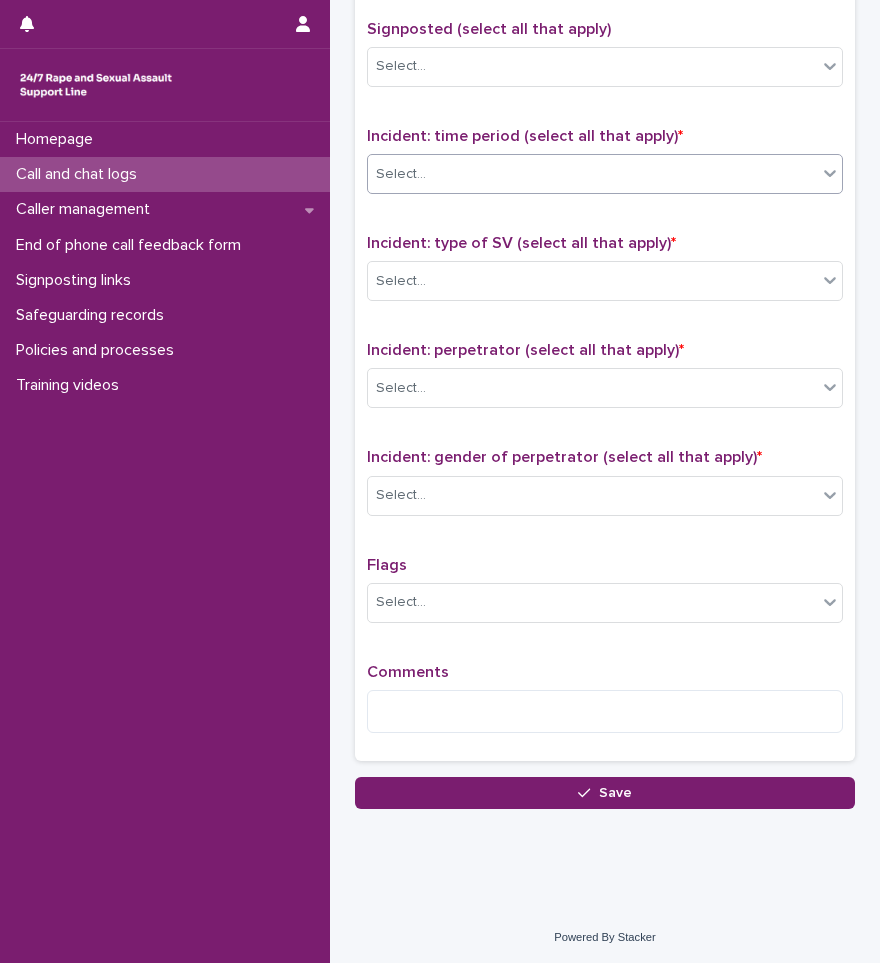 click on "Select..." at bounding box center [592, 174] 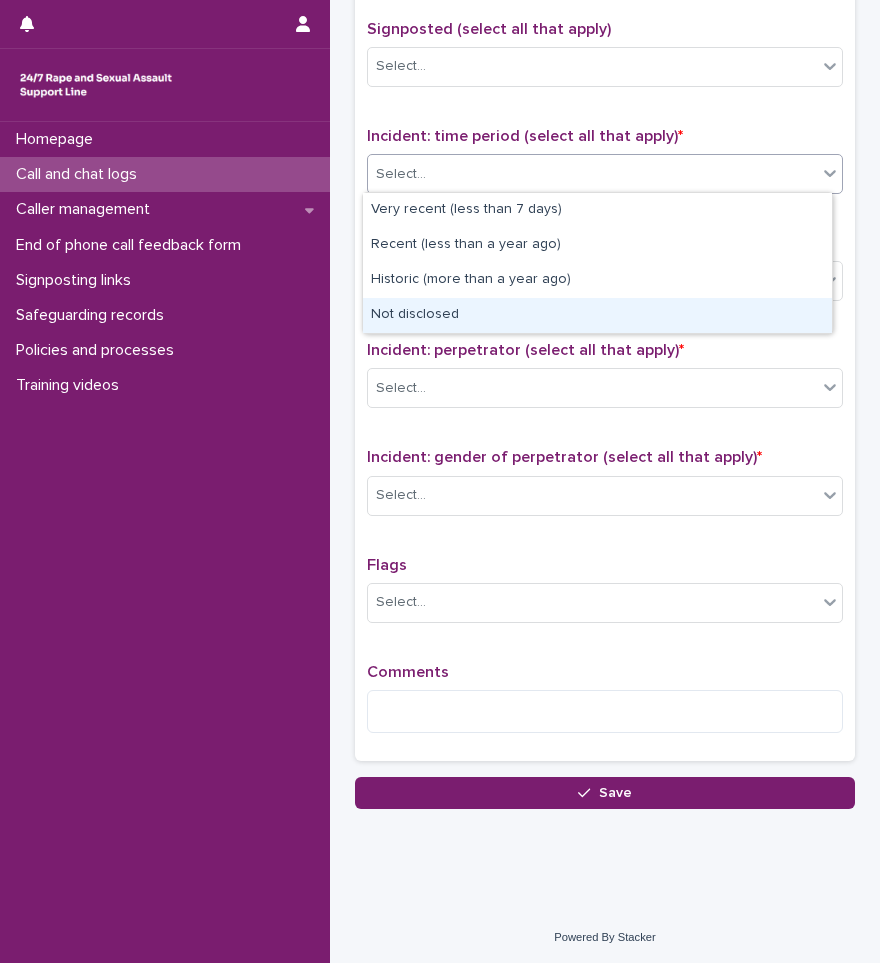 drag, startPoint x: 453, startPoint y: 293, endPoint x: 440, endPoint y: 315, distance: 25.553865 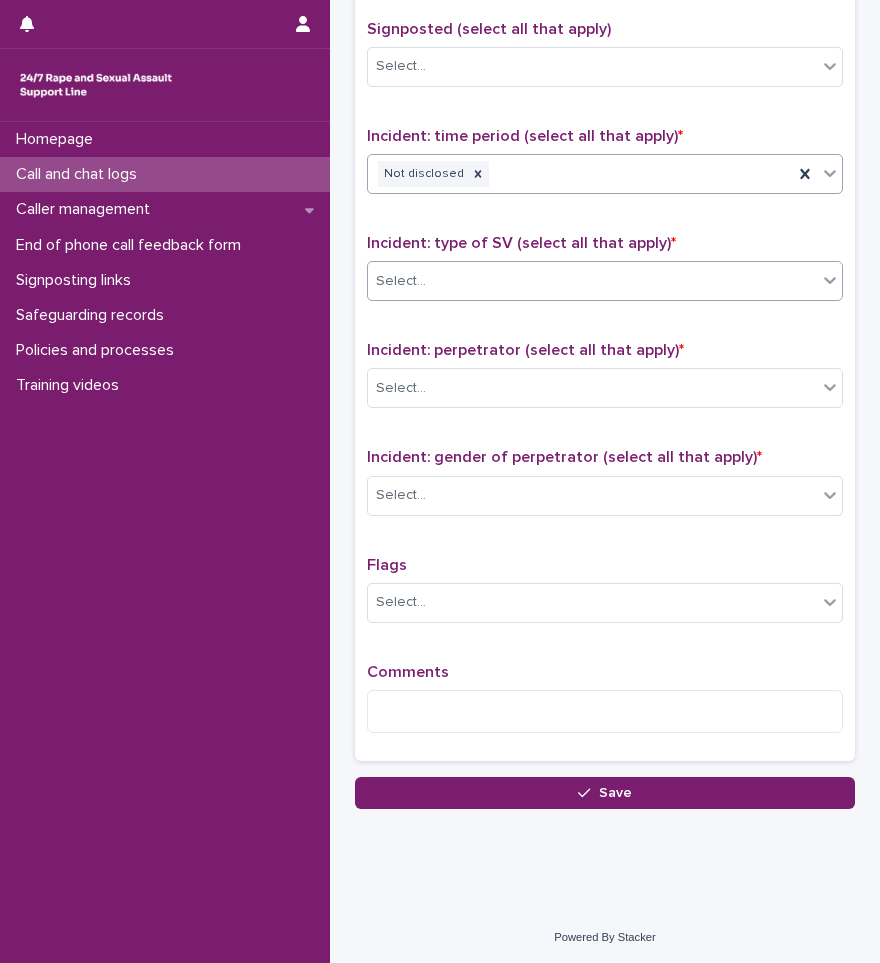 click on "Select..." at bounding box center [592, 281] 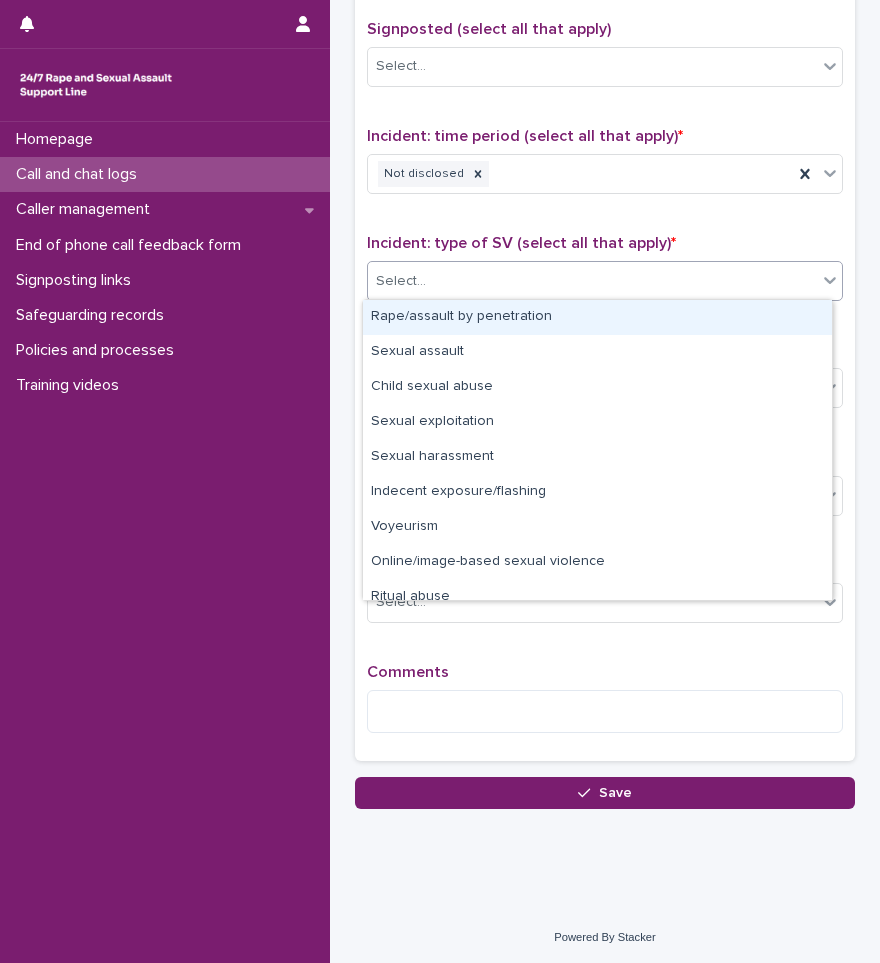 click on "Rape/assault by penetration" at bounding box center [597, 317] 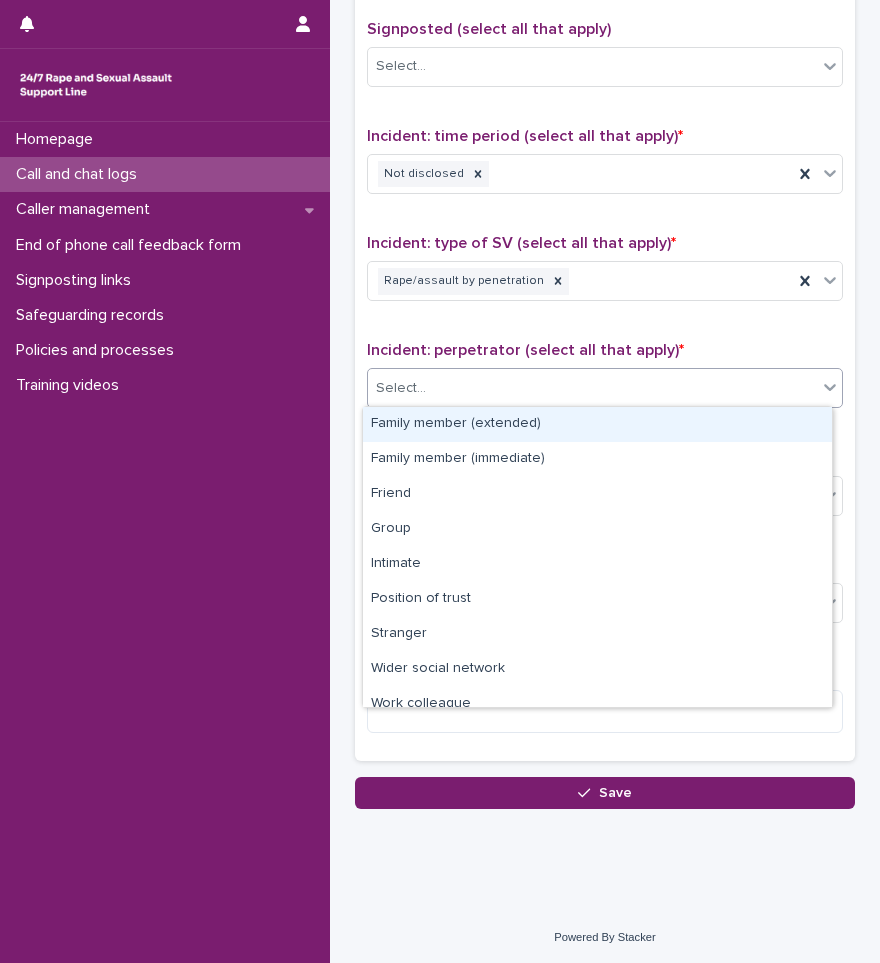 click on "Select..." at bounding box center [592, 388] 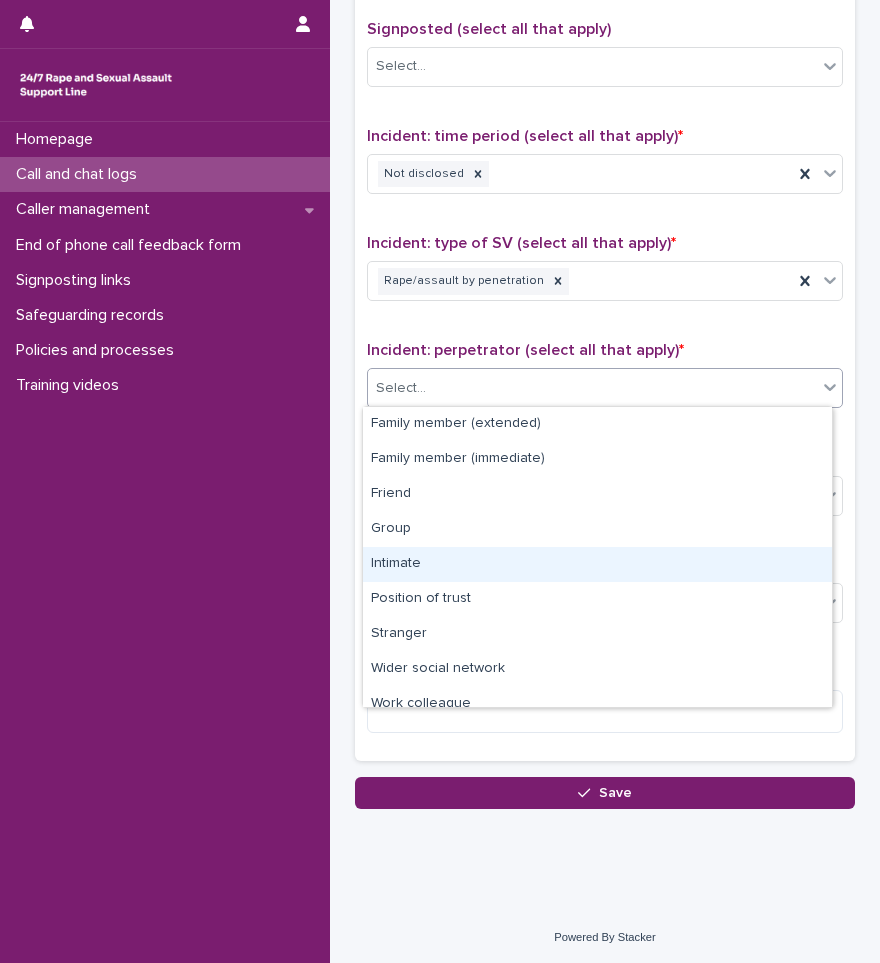click on "Intimate" at bounding box center (597, 564) 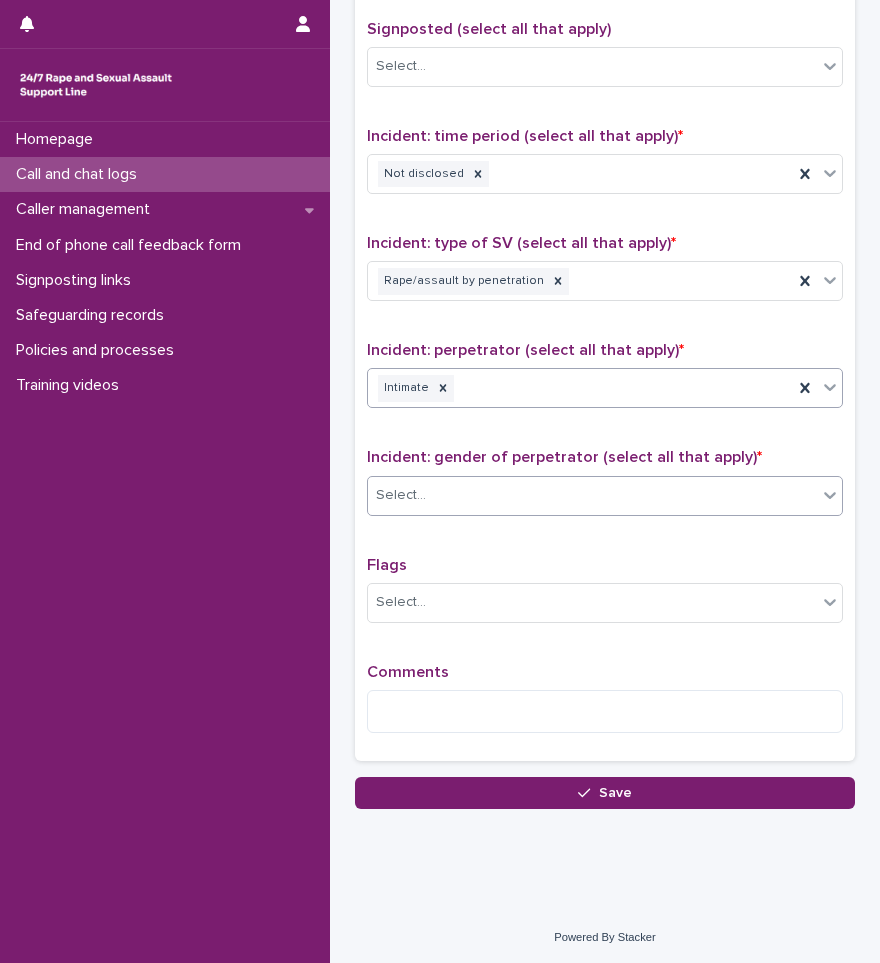 click on "Select..." at bounding box center (592, 495) 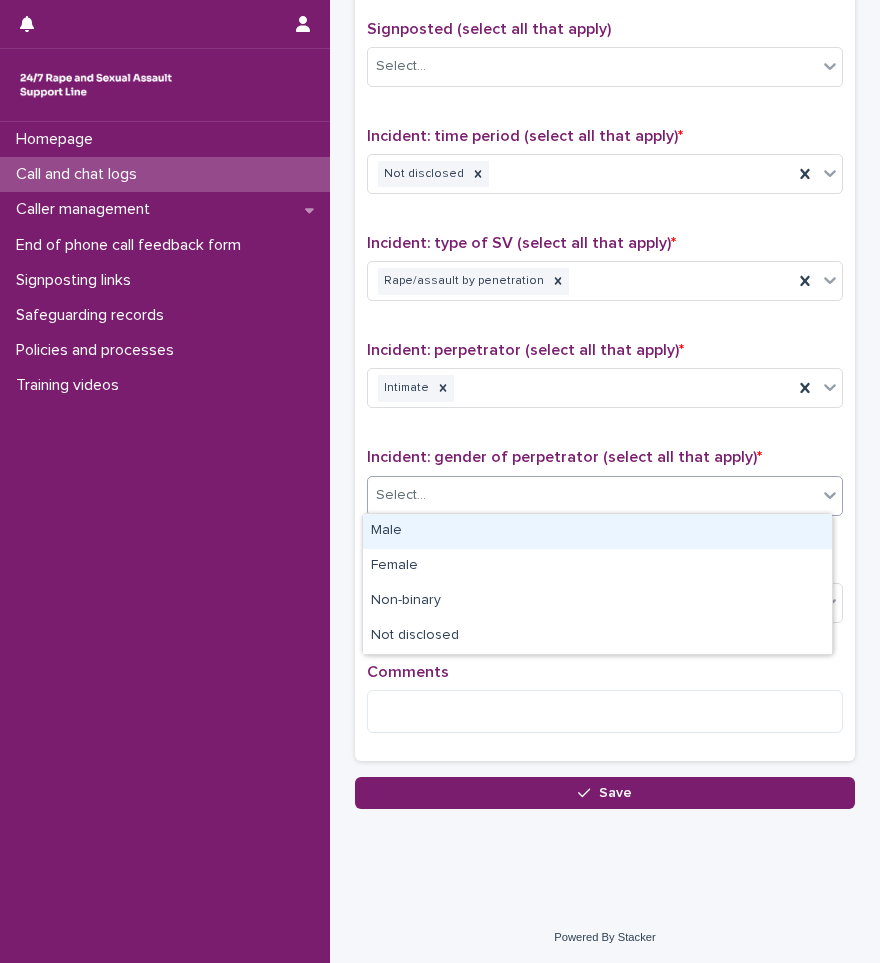 click on "Male" at bounding box center (597, 531) 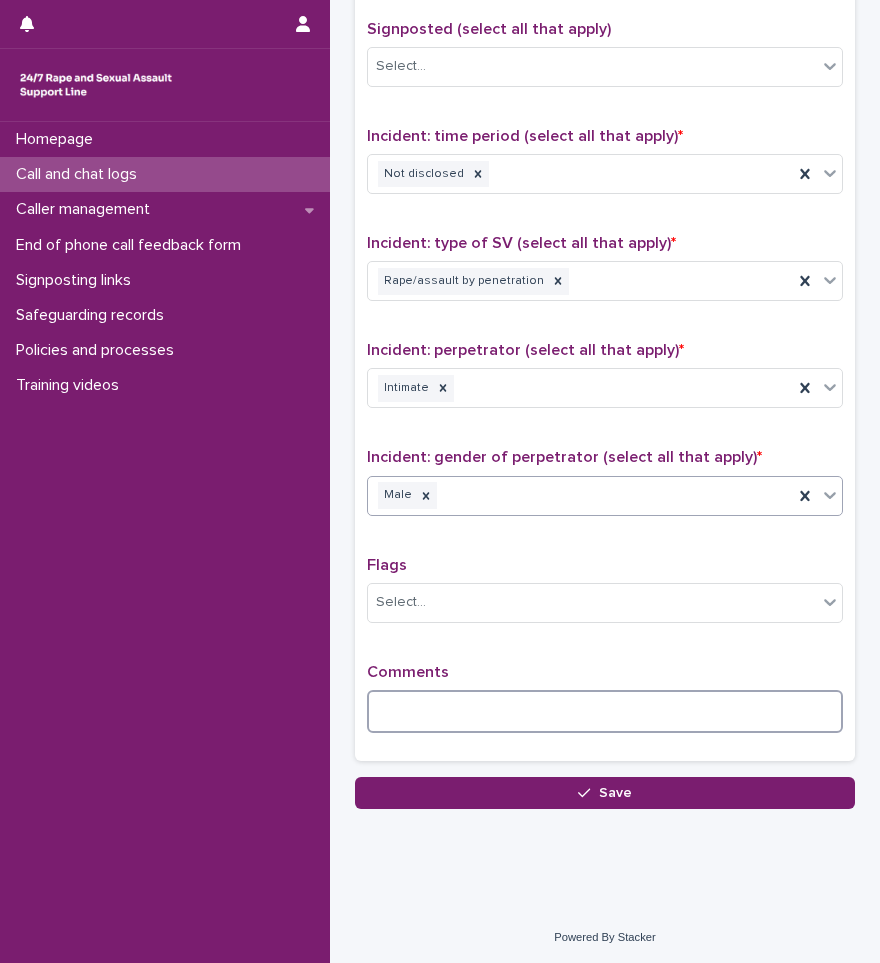 click at bounding box center (605, 711) 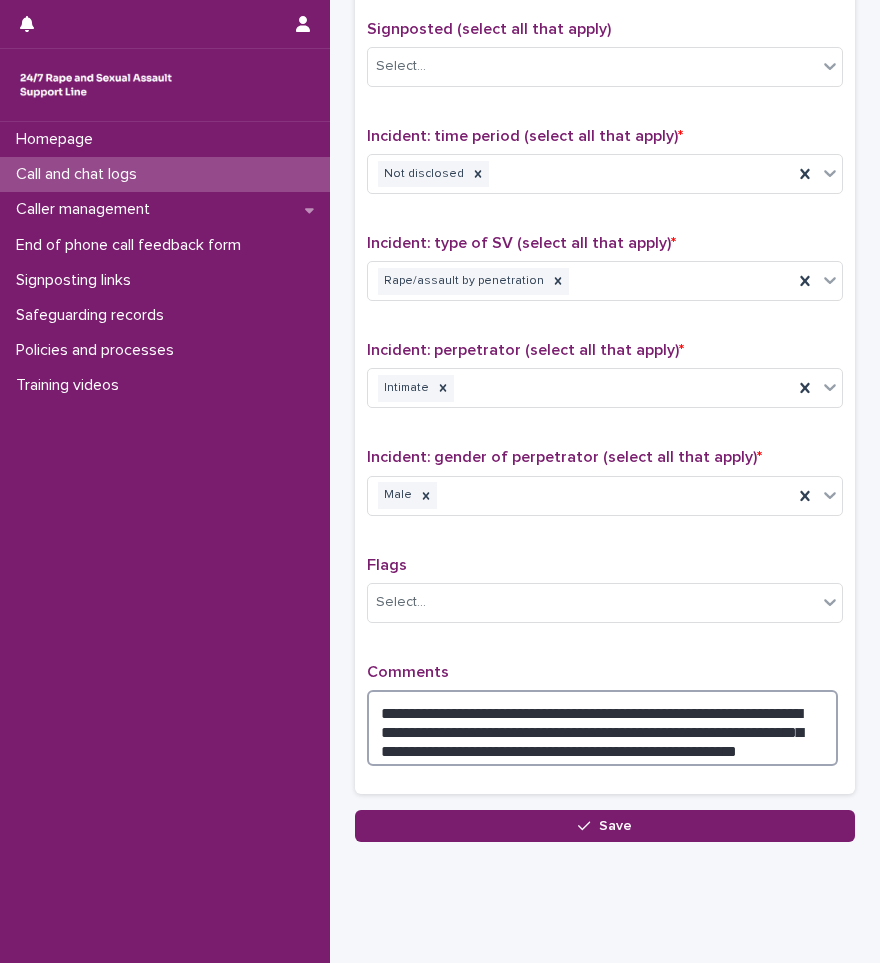 click on "**********" at bounding box center [602, 728] 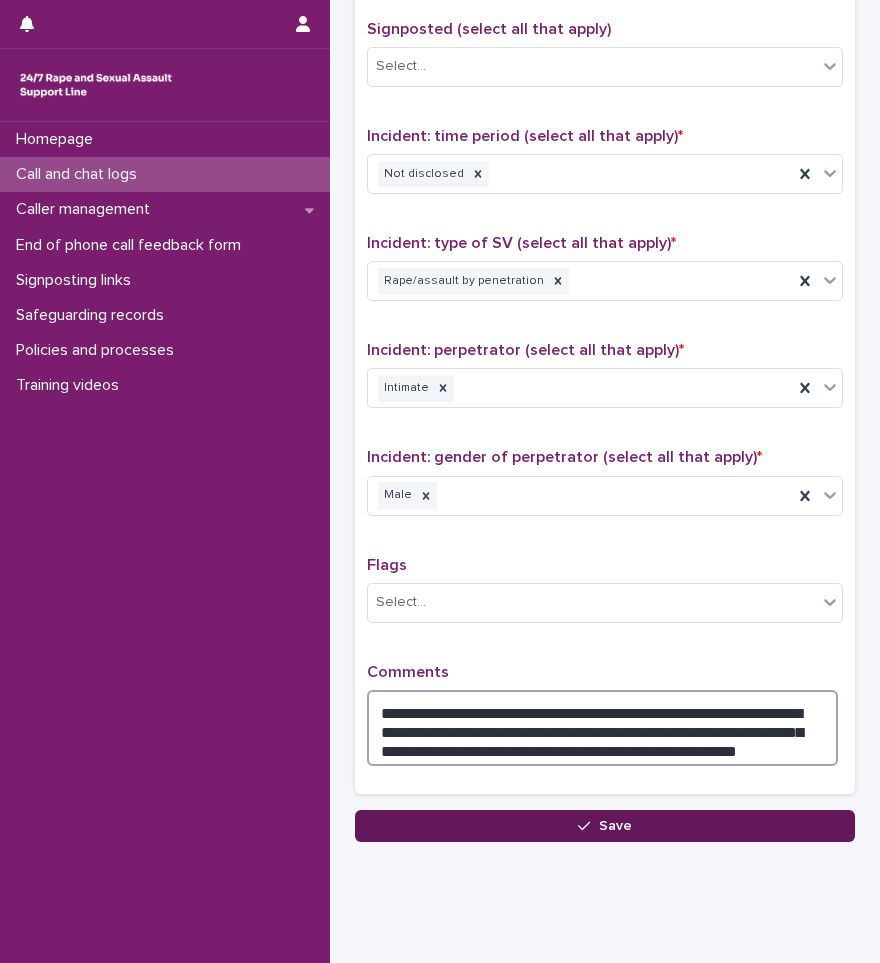 type on "**********" 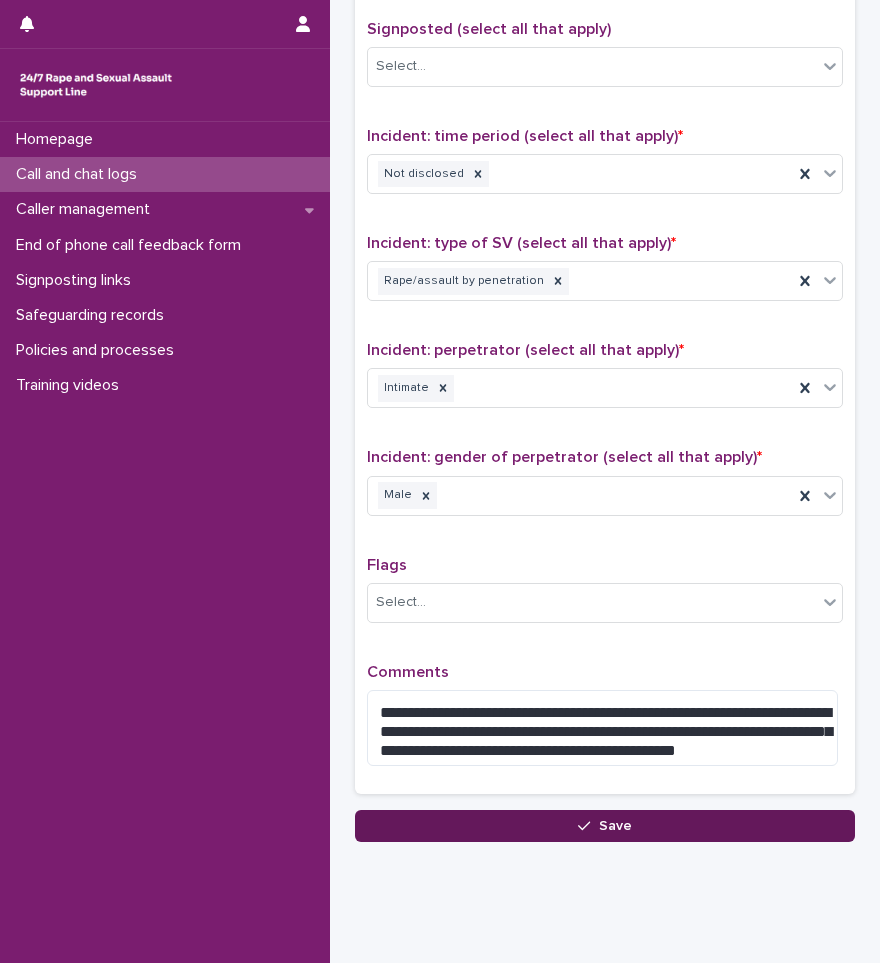 click on "Save" at bounding box center [615, 826] 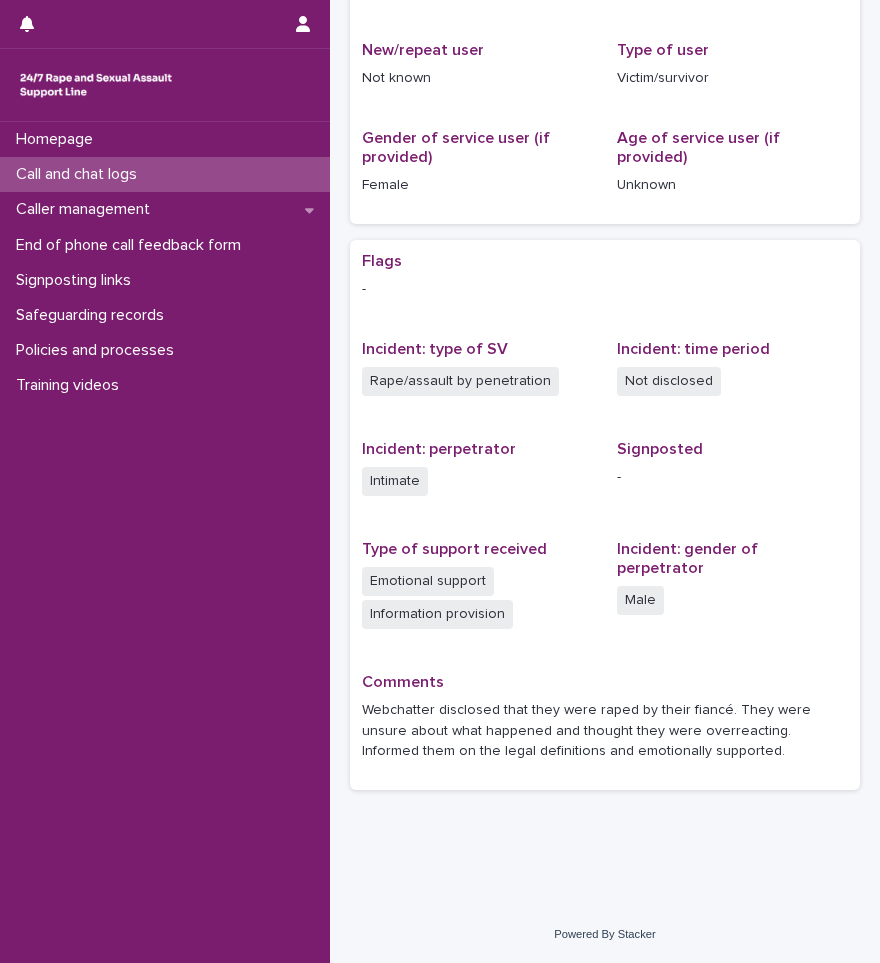 scroll, scrollTop: 0, scrollLeft: 0, axis: both 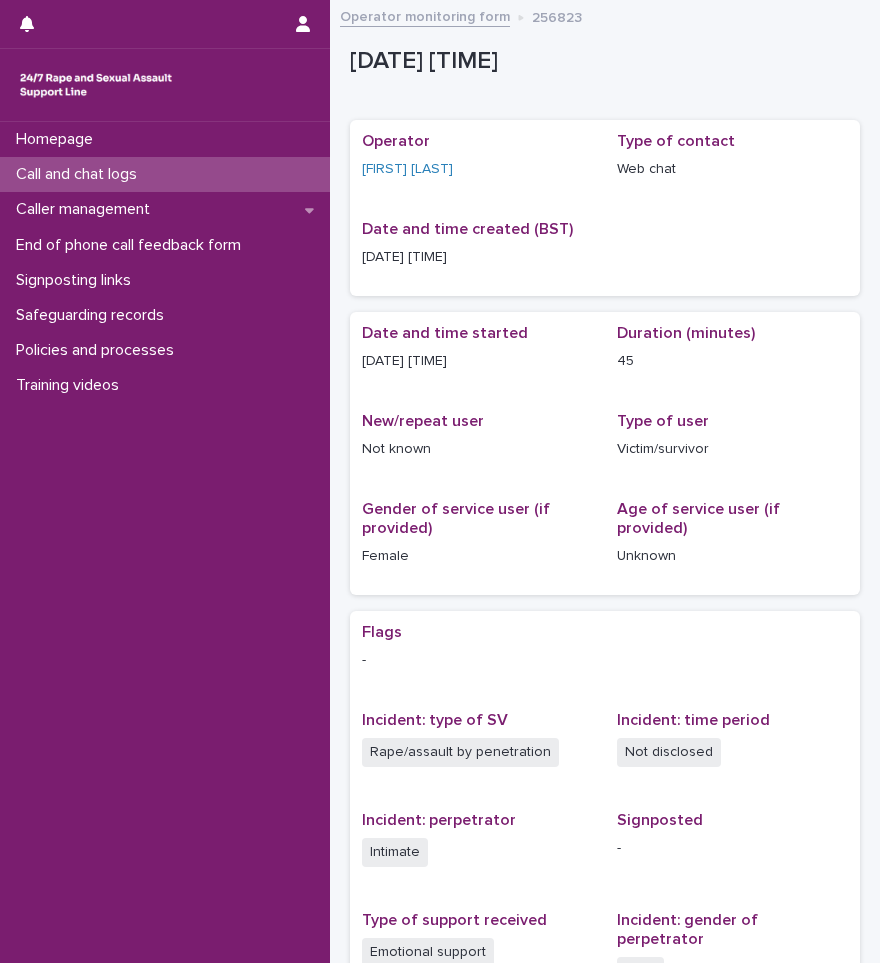 click on "Call and chat logs" at bounding box center [80, 174] 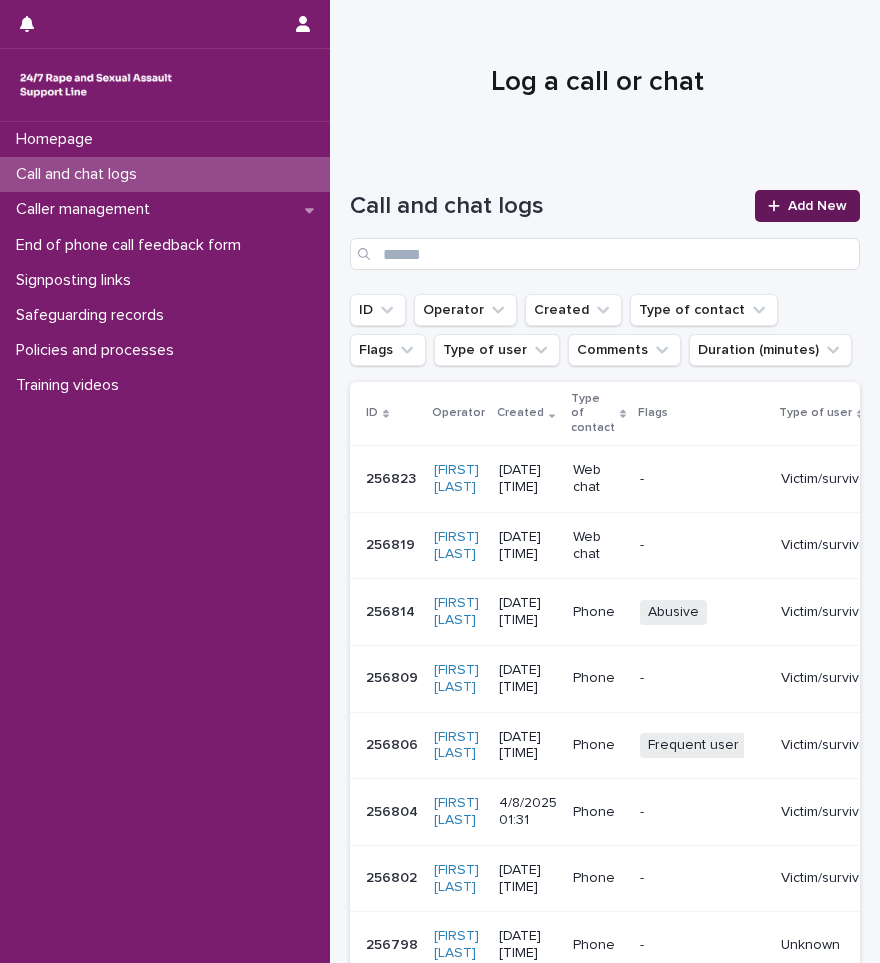 click on "Add New" at bounding box center (807, 206) 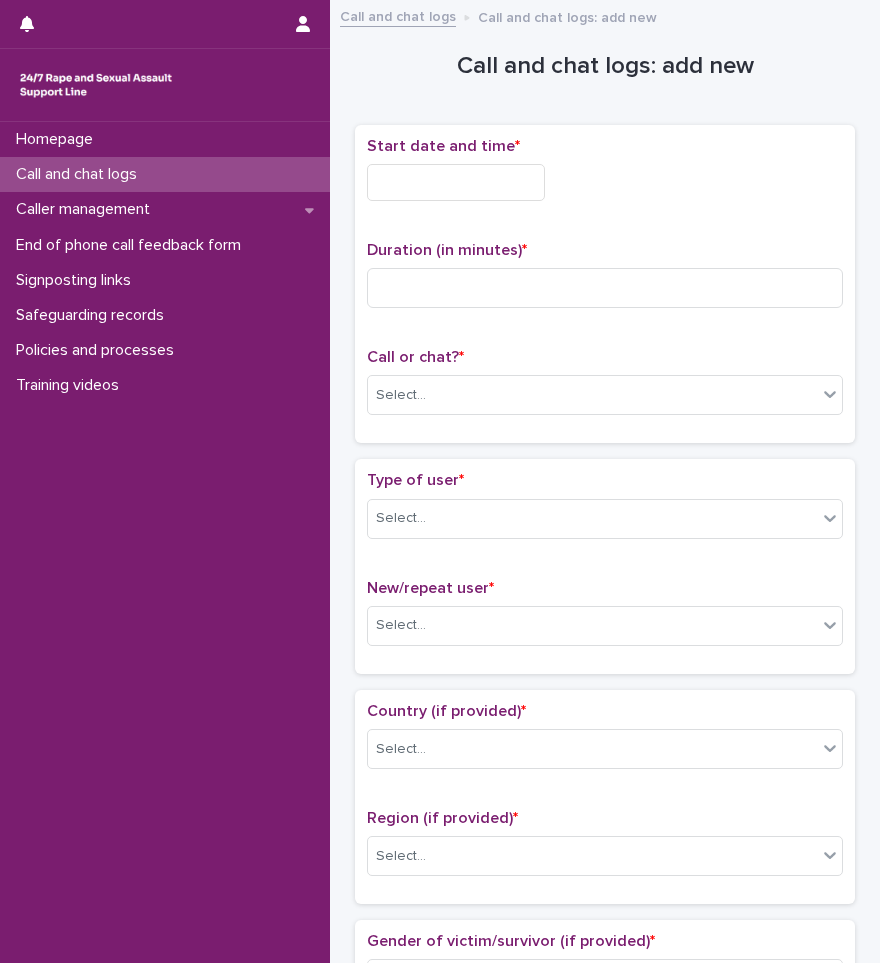 click on "Homepage Call and chat logs Caller management End of phone call feedback form Signposting links Safeguarding records Policies and processes Training videos" at bounding box center [165, 542] 